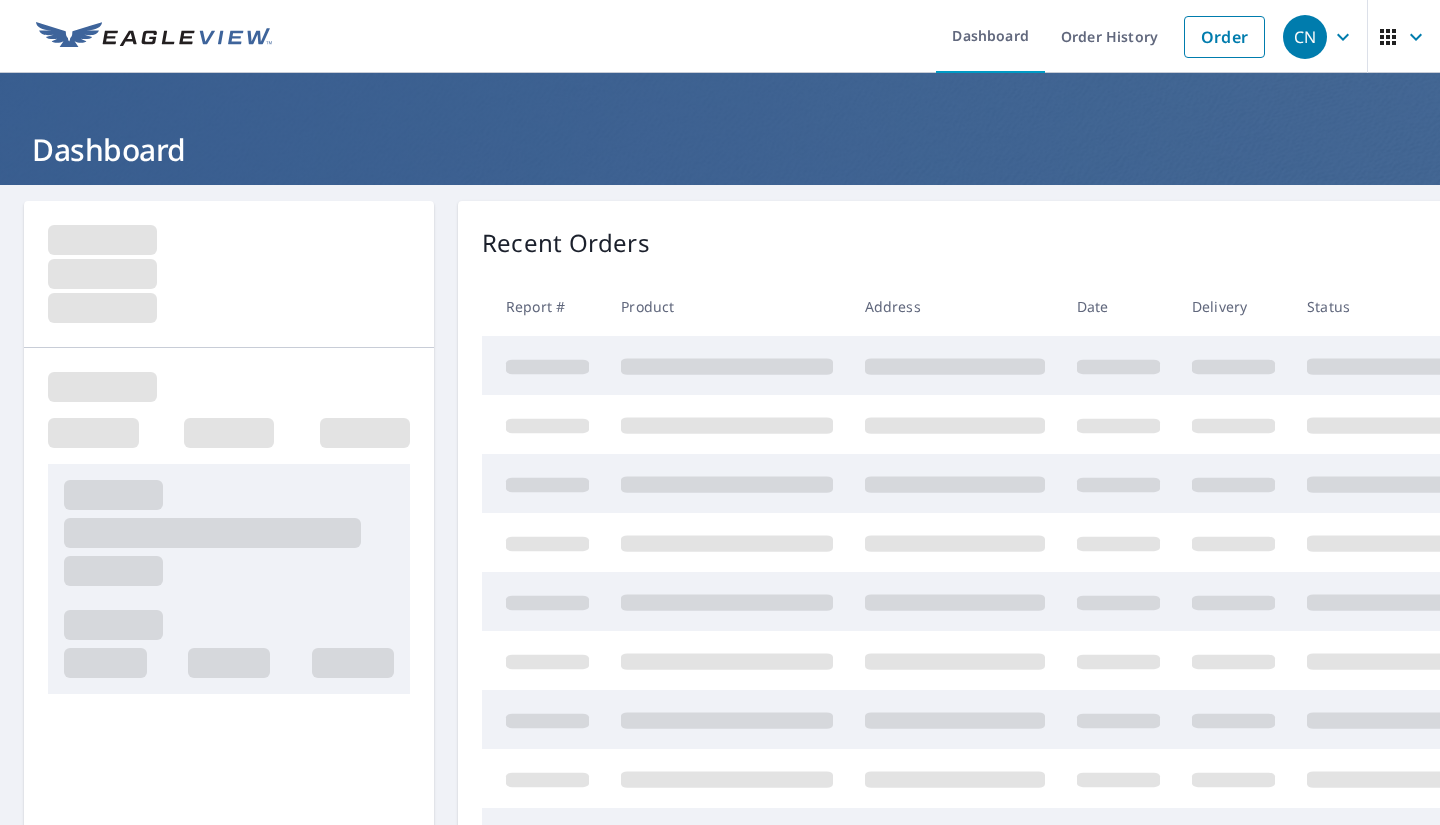 scroll, scrollTop: 0, scrollLeft: 0, axis: both 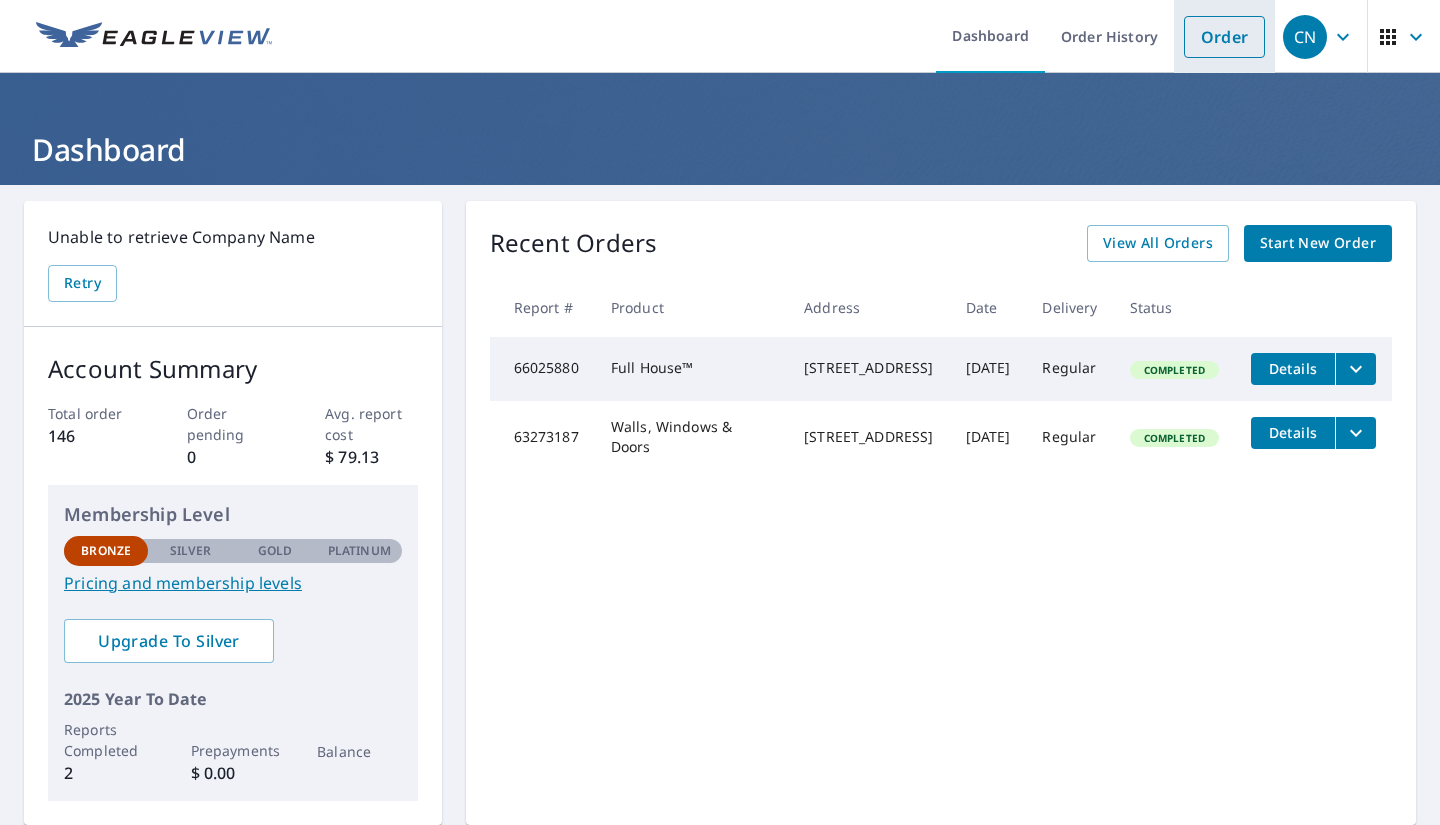 click on "Order" at bounding box center [1224, 37] 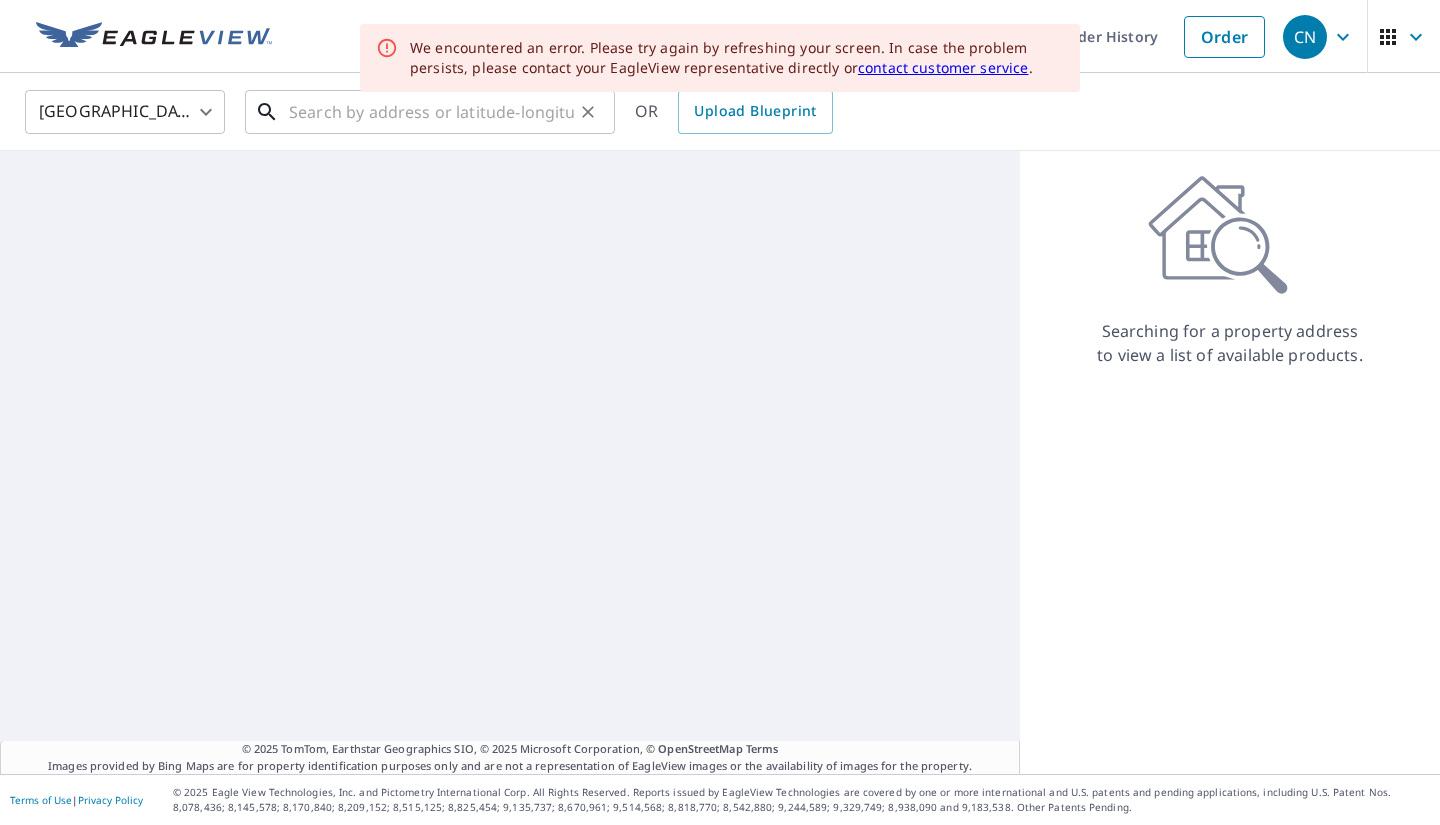 click at bounding box center [431, 112] 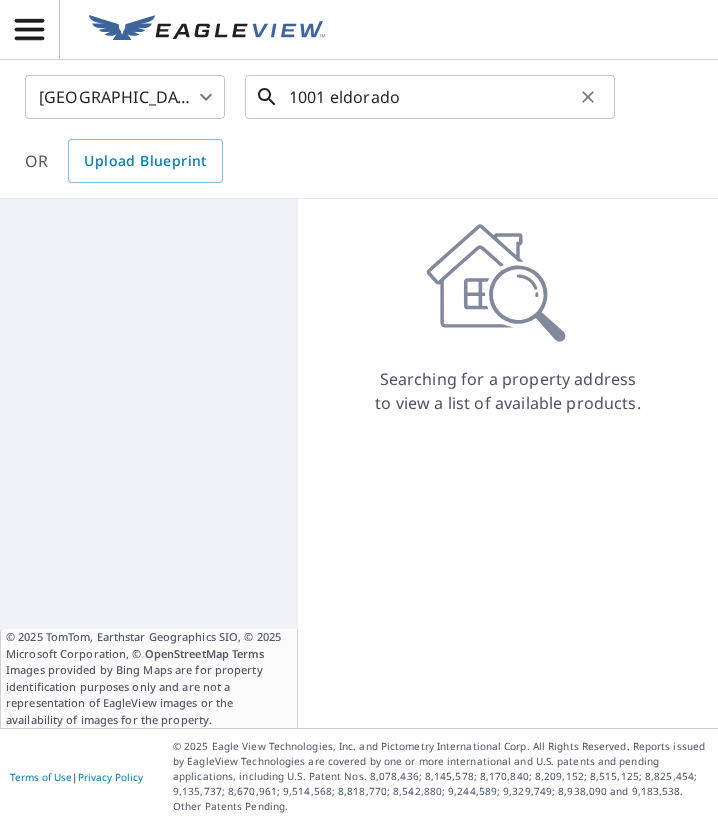 click on "1001 eldorado" at bounding box center [431, 97] 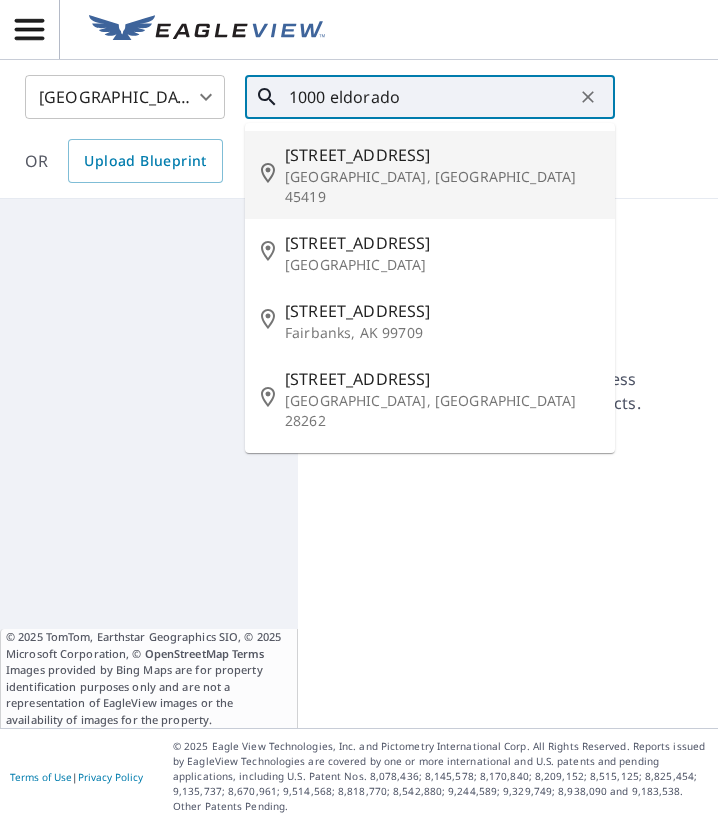 click on "1000 eldorado" at bounding box center (431, 97) 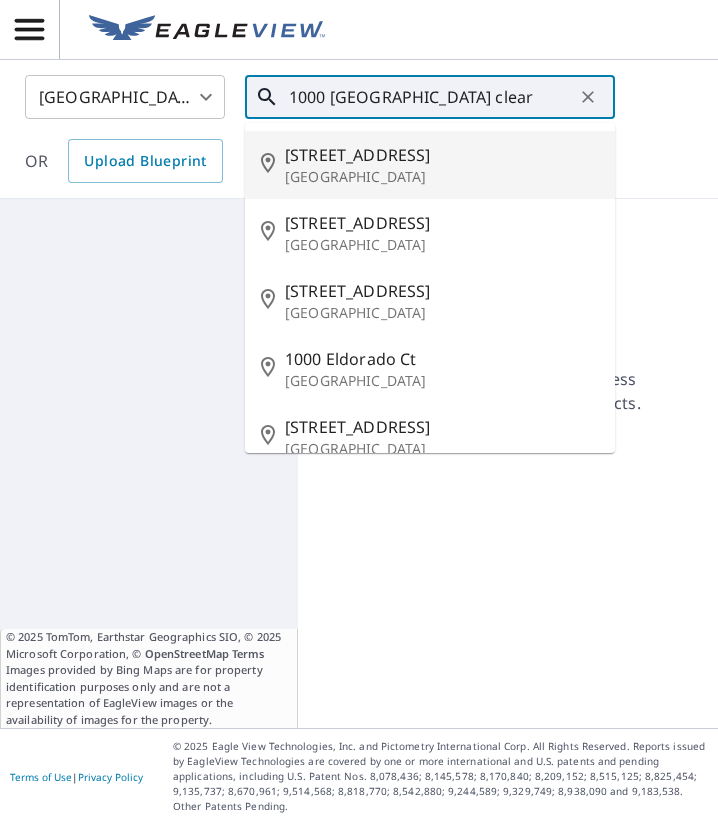 click on "Clearwater, FL 33767" at bounding box center (442, 177) 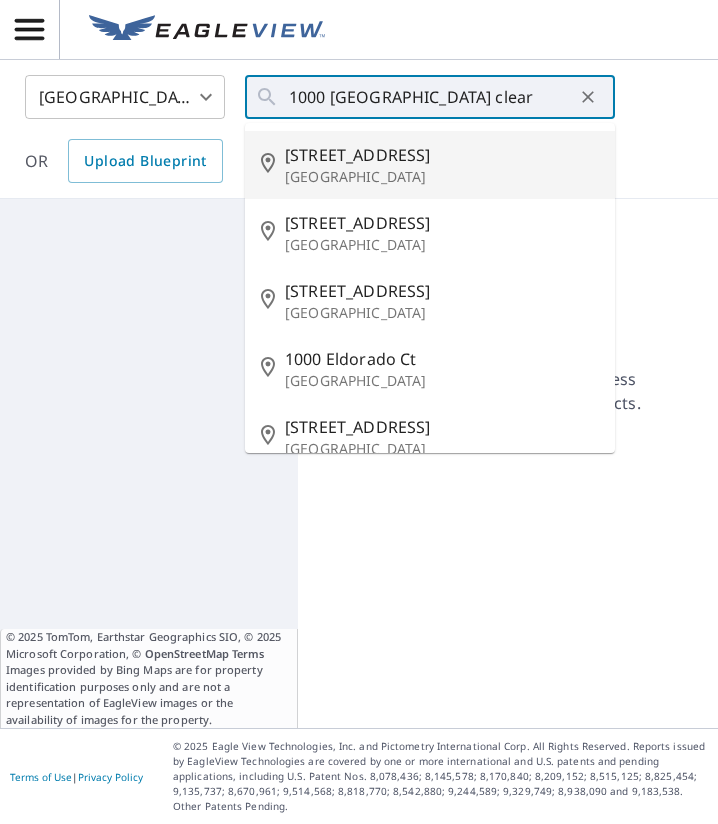 type on "1000 Eldorado Ave Clearwater, FL 33767" 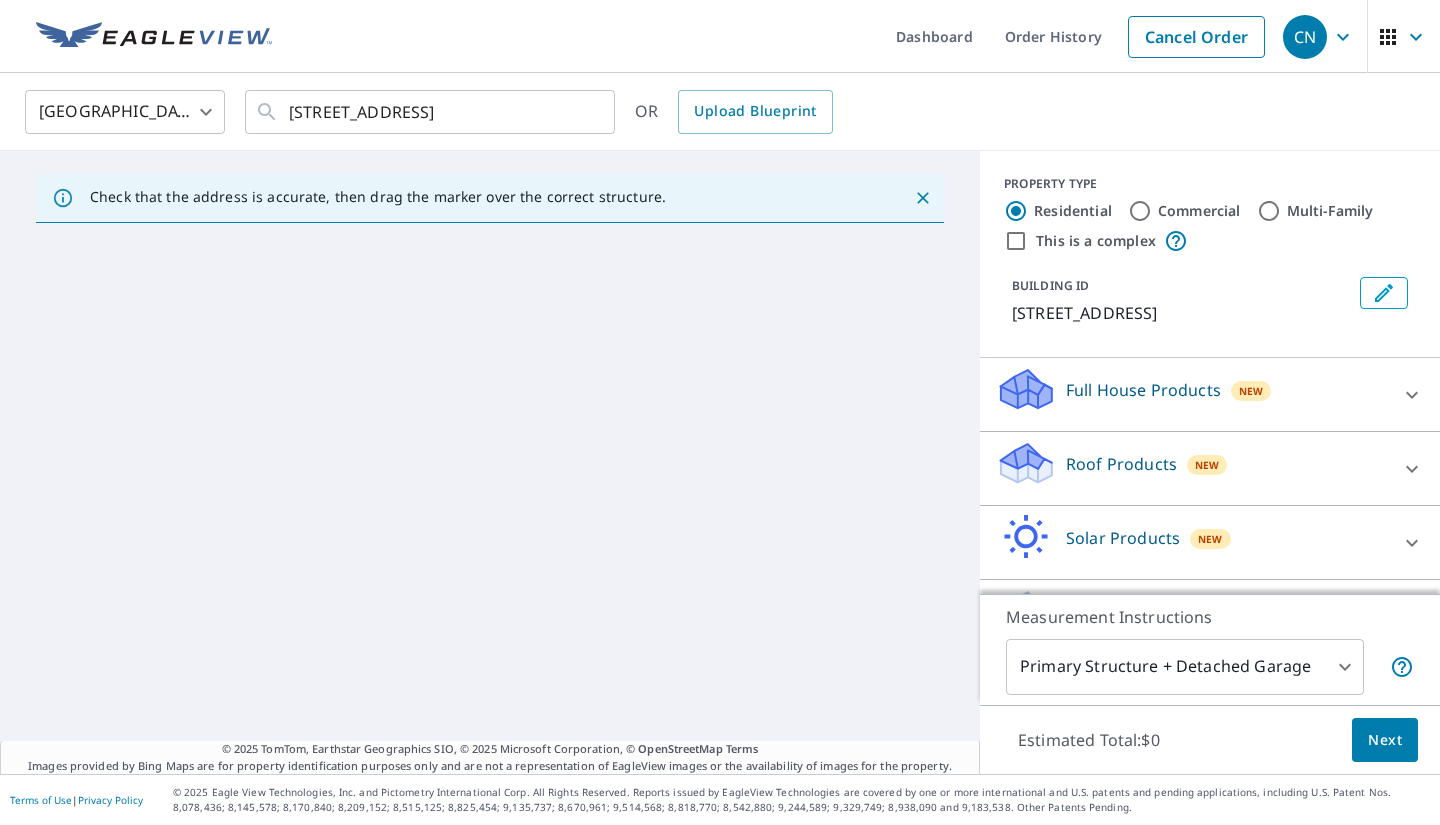 click on "Check that the address is accurate, then drag the marker over the correct structure. © 2025 TomTom, Earthstar Geographics SIO, © 2025 Microsoft Corporation, ©   OpenStreetMap   Terms Images provided by Bing Maps are for property identification purposes only and are not a representation of EagleView images or the availability of images for the property." at bounding box center (490, 462) 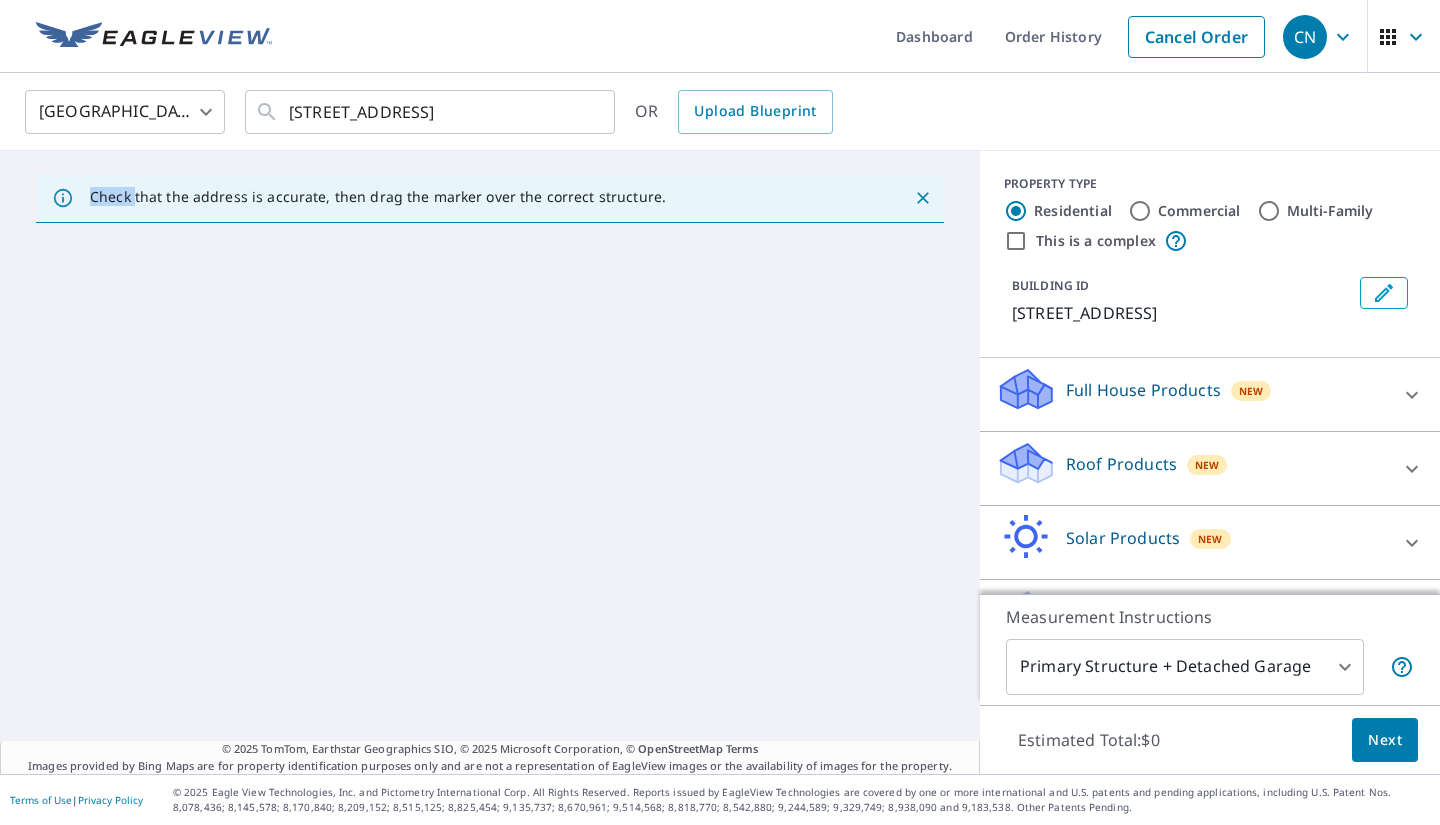 click on "Check that the address is accurate, then drag the marker over the correct structure. © 2025 TomTom, Earthstar Geographics SIO, © 2025 Microsoft Corporation, ©   OpenStreetMap   Terms Images provided by Bing Maps are for property identification purposes only and are not a representation of EagleView images or the availability of images for the property." at bounding box center [490, 462] 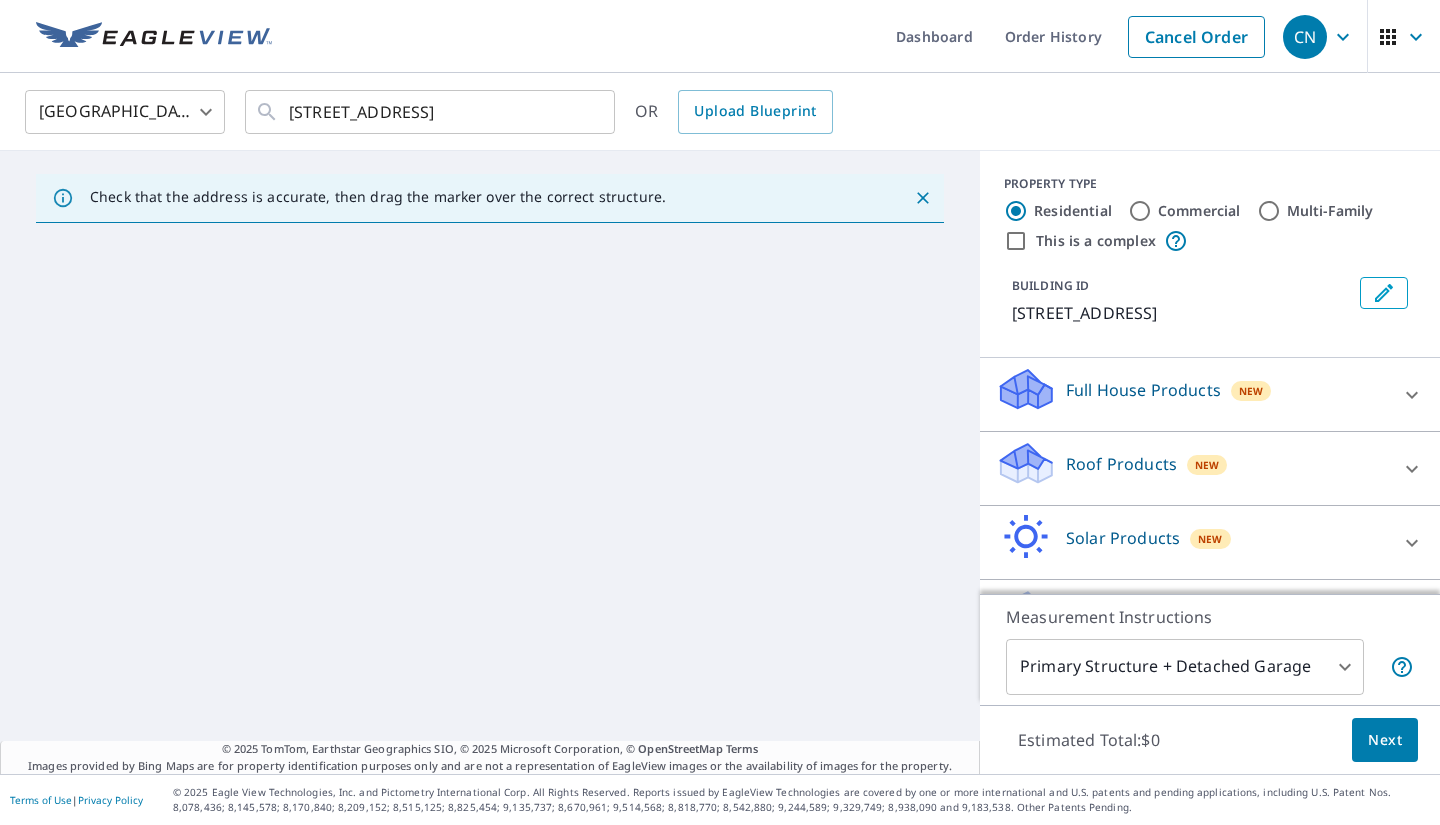 click on "Check that the address is accurate, then drag the marker over the correct structure. © 2025 TomTom, Earthstar Geographics SIO, © 2025 Microsoft Corporation, ©   OpenStreetMap   Terms Images provided by Bing Maps are for property identification purposes only and are not a representation of EagleView images or the availability of images for the property." at bounding box center [490, 462] 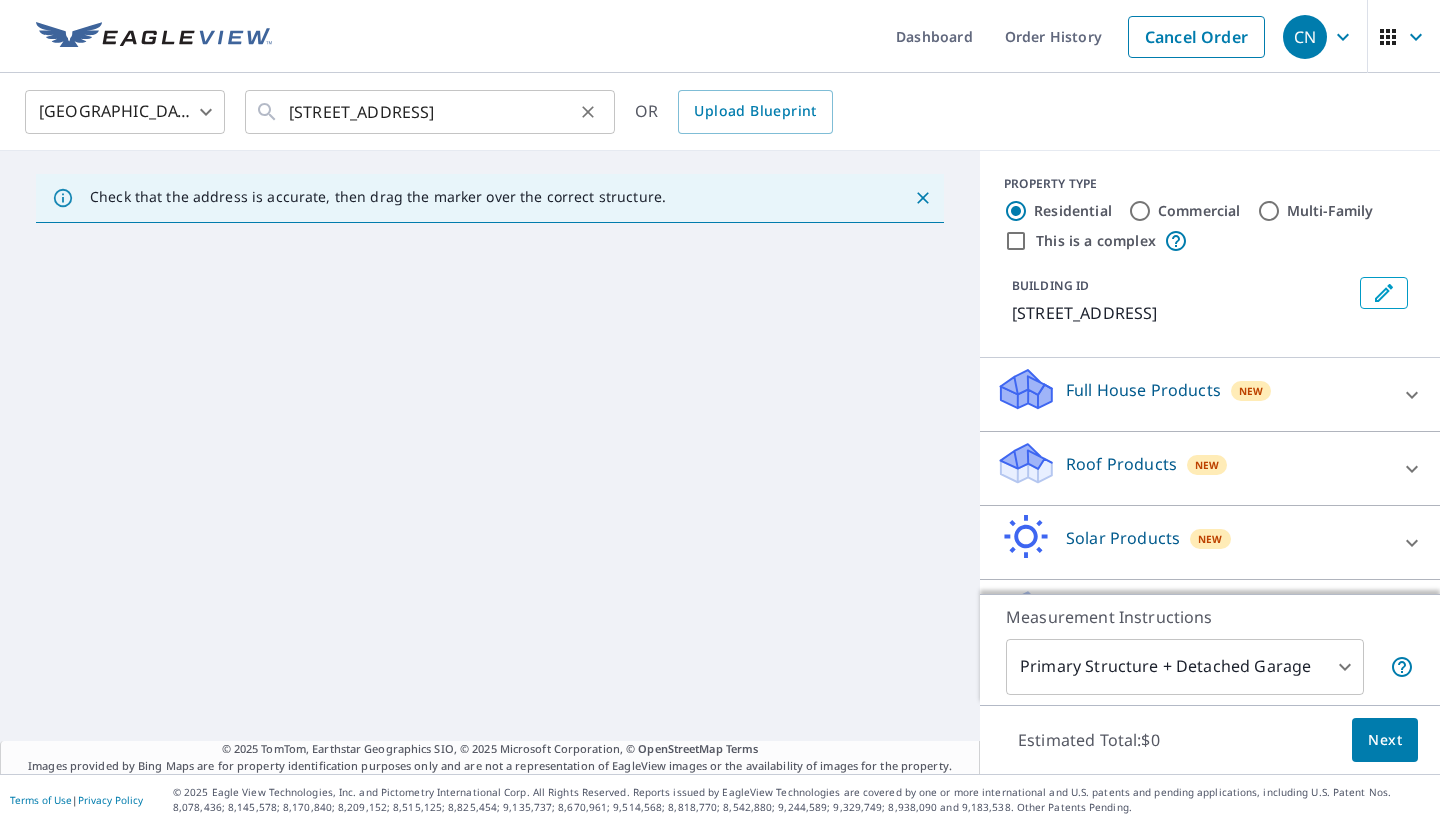 click at bounding box center (588, 112) 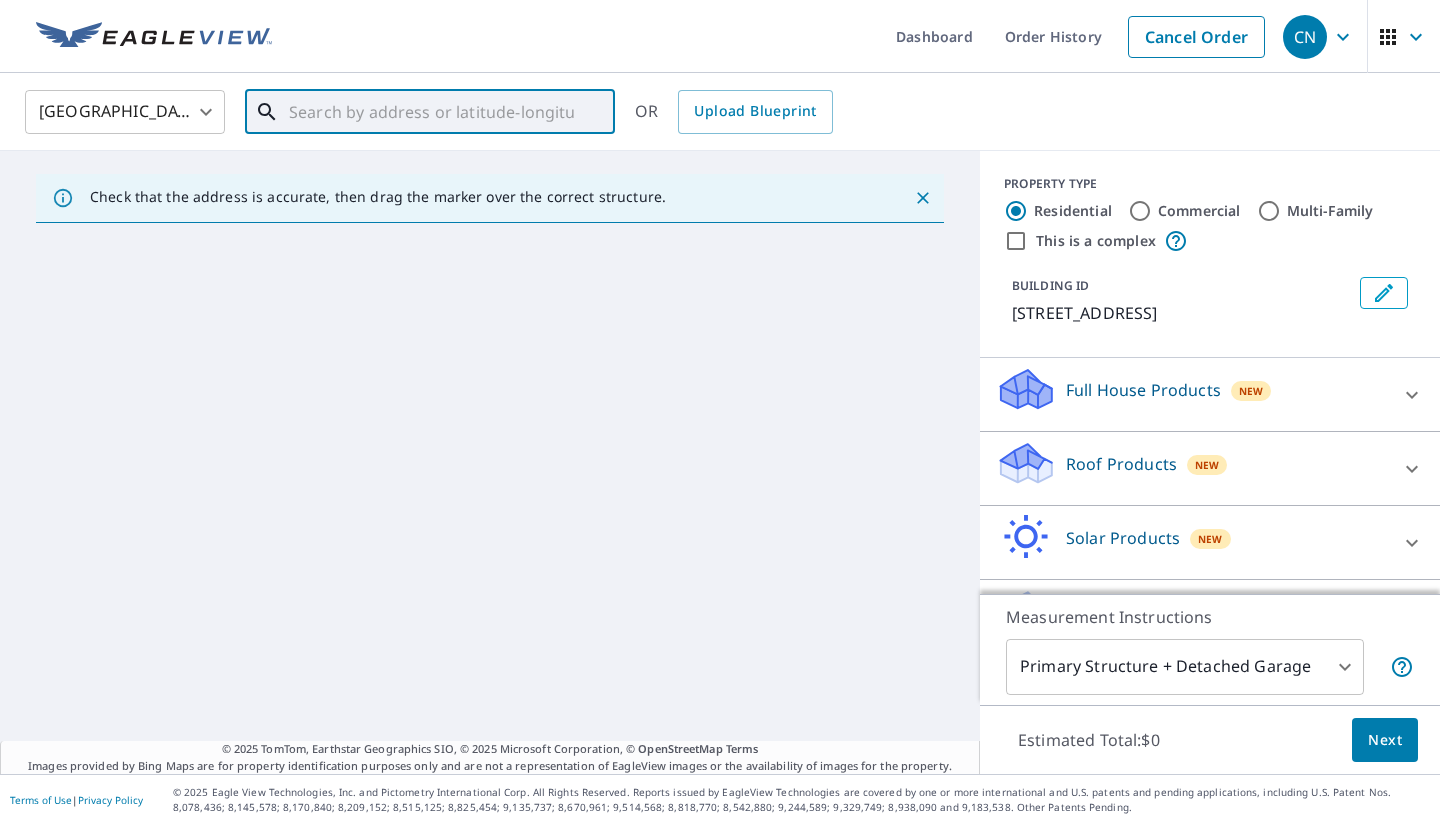 click at bounding box center [431, 112] 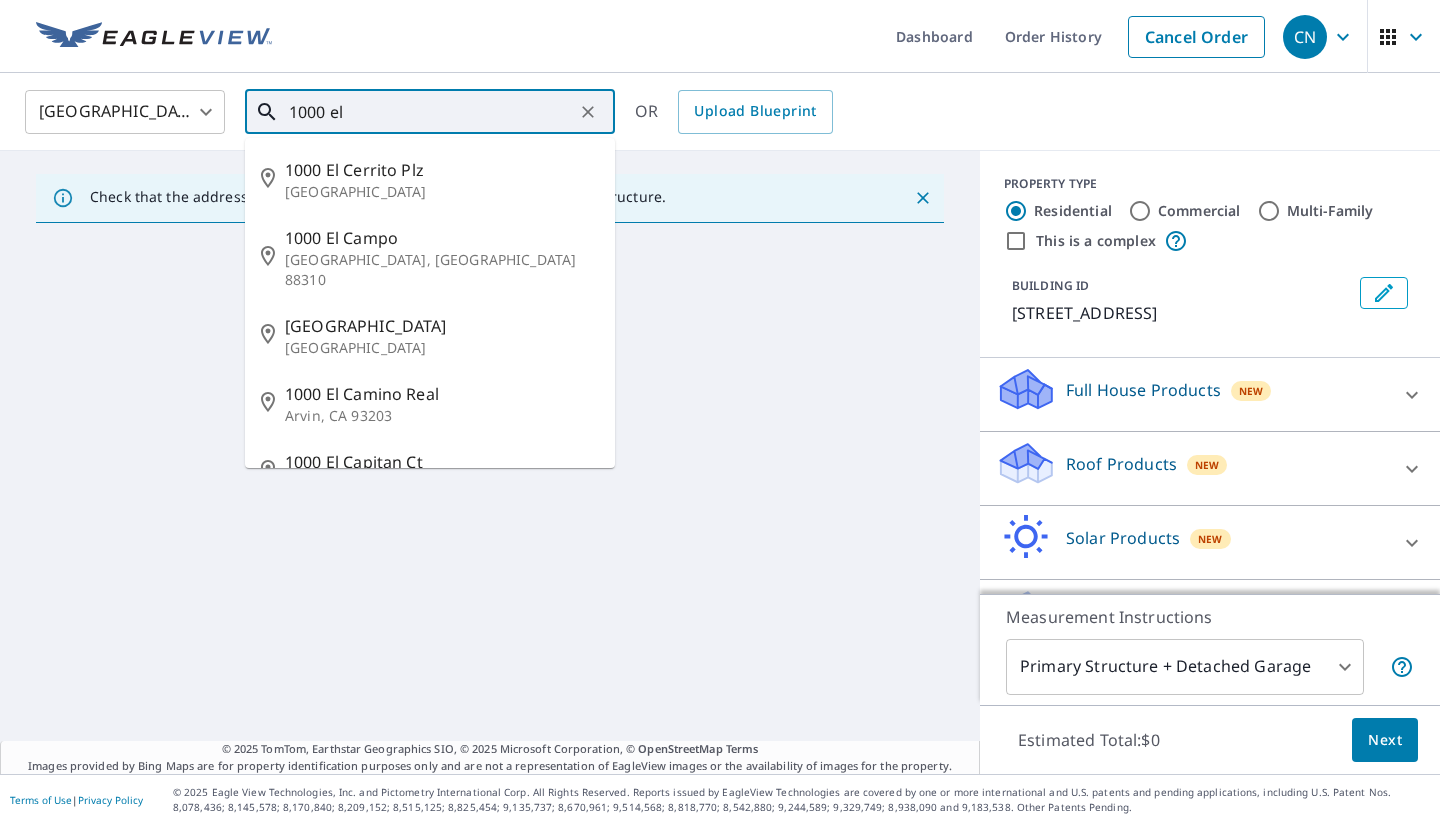 click on "1000 el" at bounding box center [431, 112] 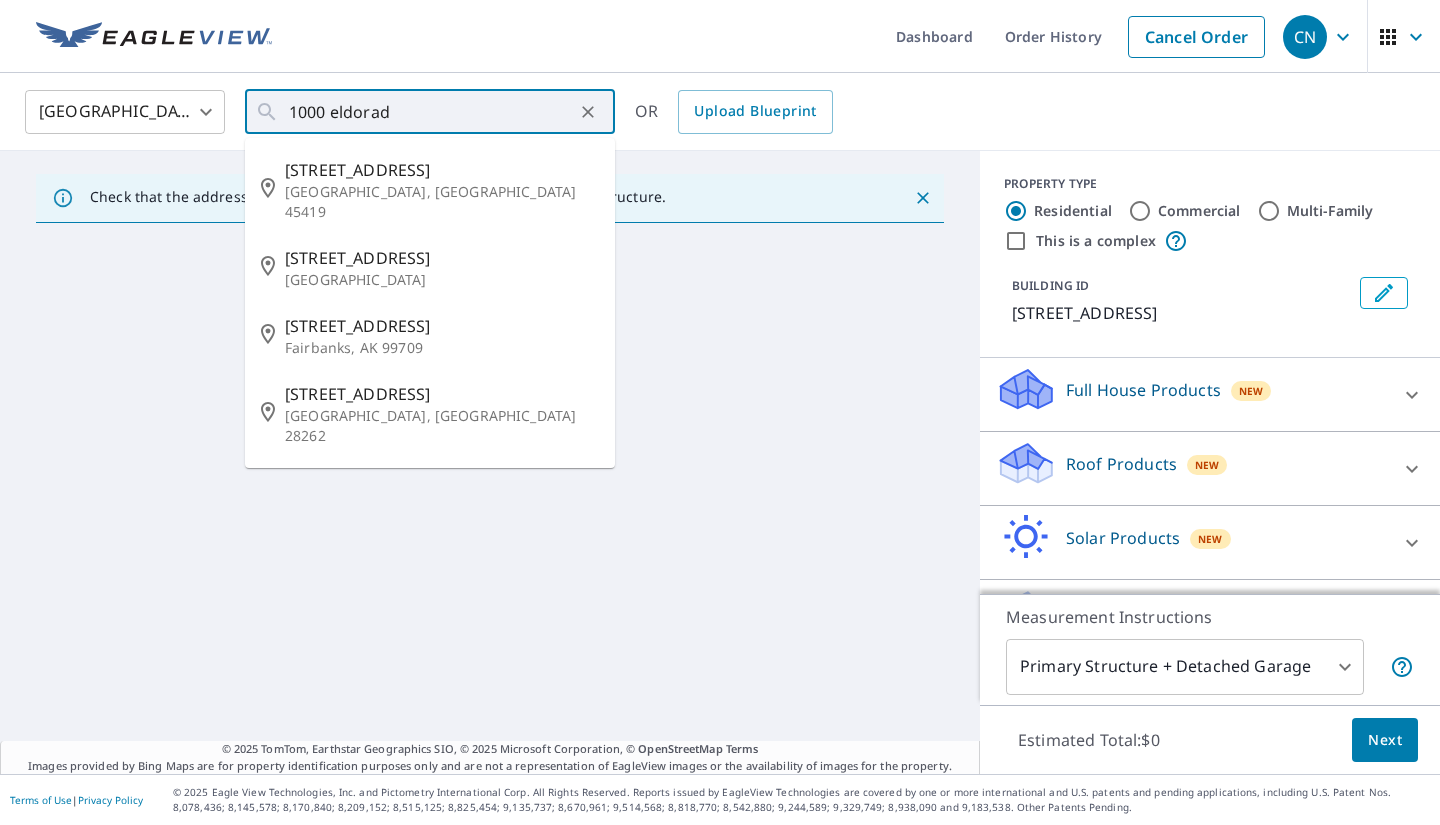 click on "1000 Eldorado Ave, Clearwater, FL, 33767" at bounding box center (1182, 313) 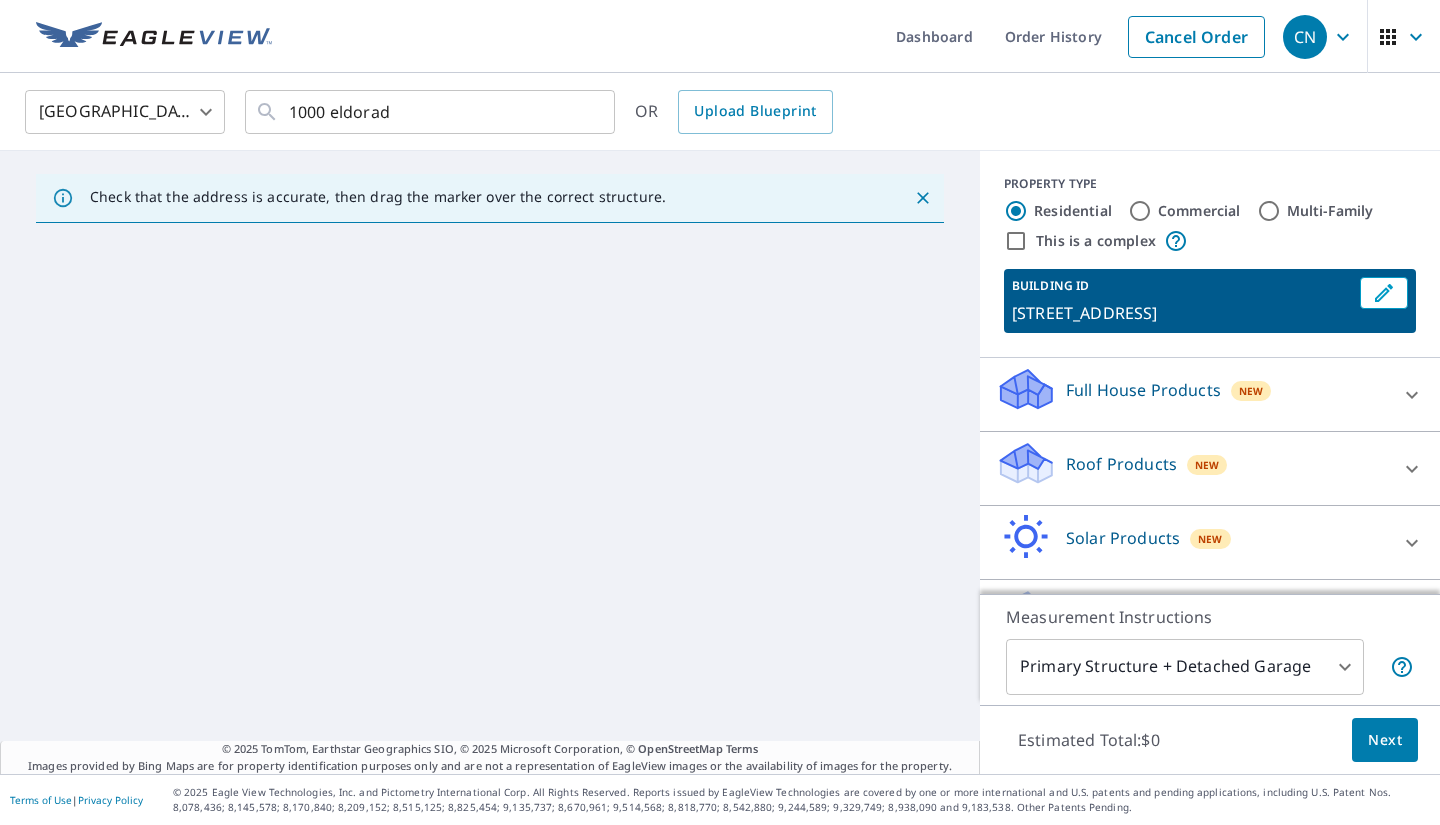 click on "1000 Eldorado Ave, Clearwater, FL, 33767" at bounding box center [1182, 313] 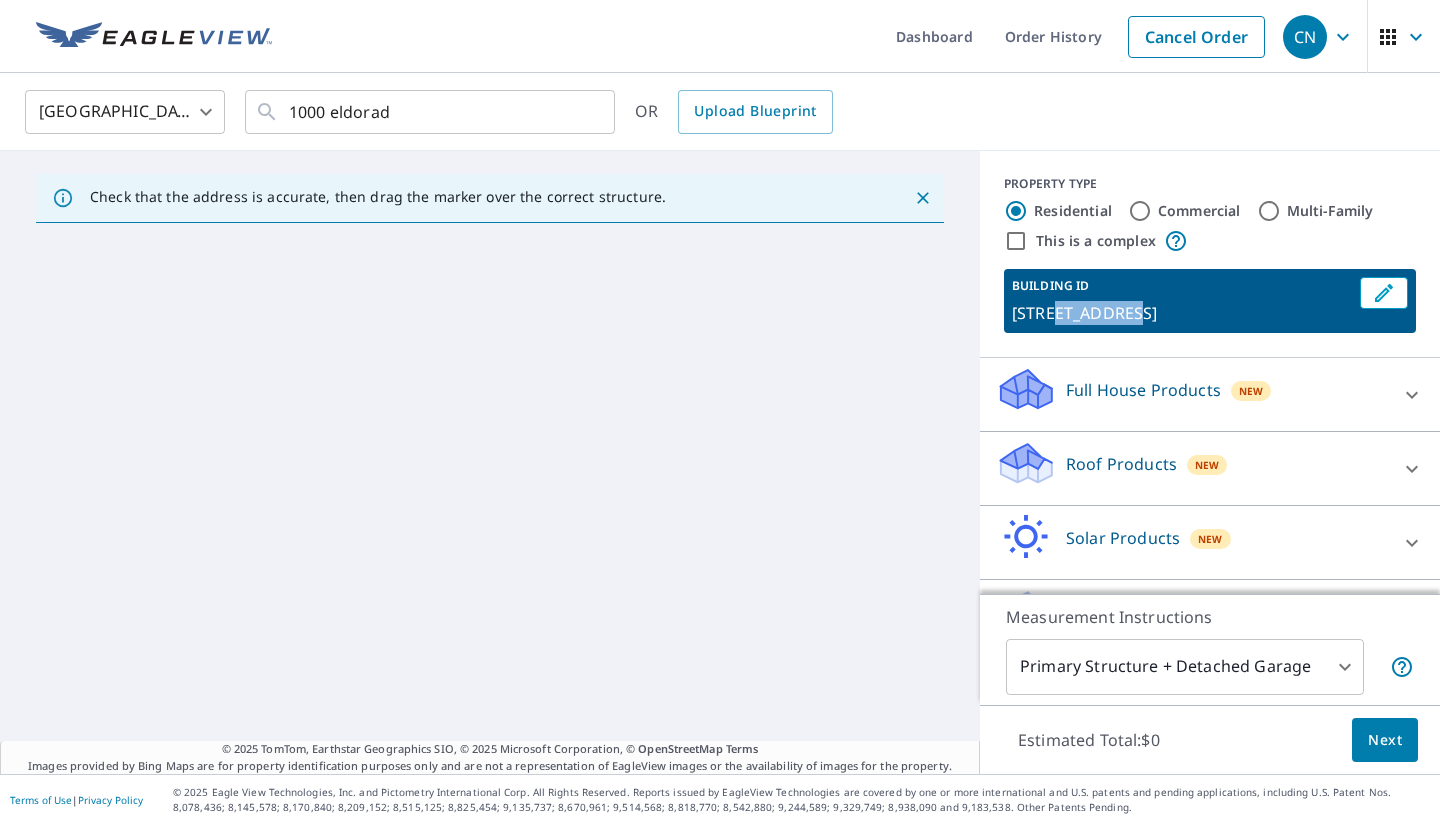 click on "1000 Eldorado Ave, Clearwater, FL, 33767" at bounding box center (1182, 313) 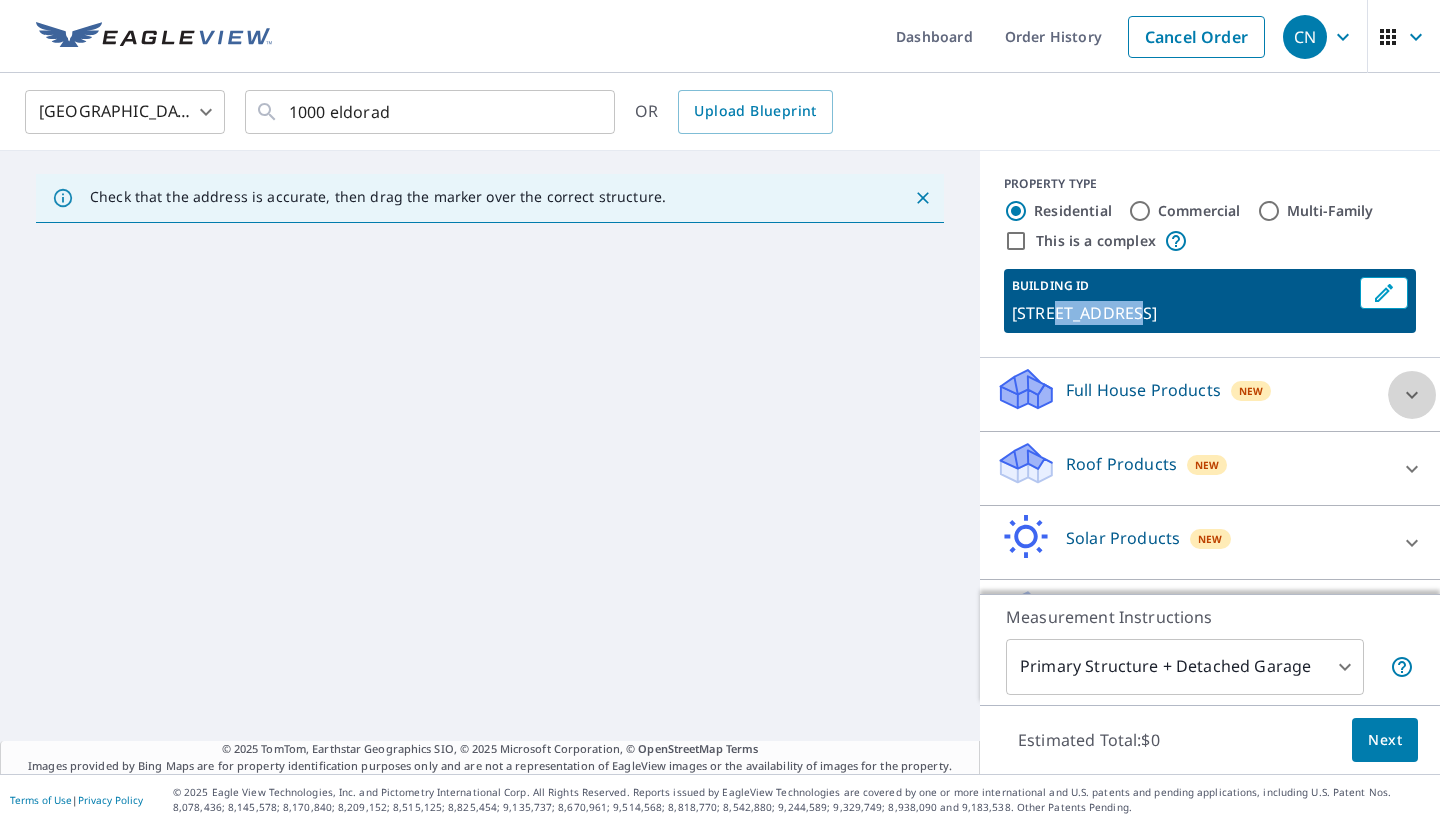 click 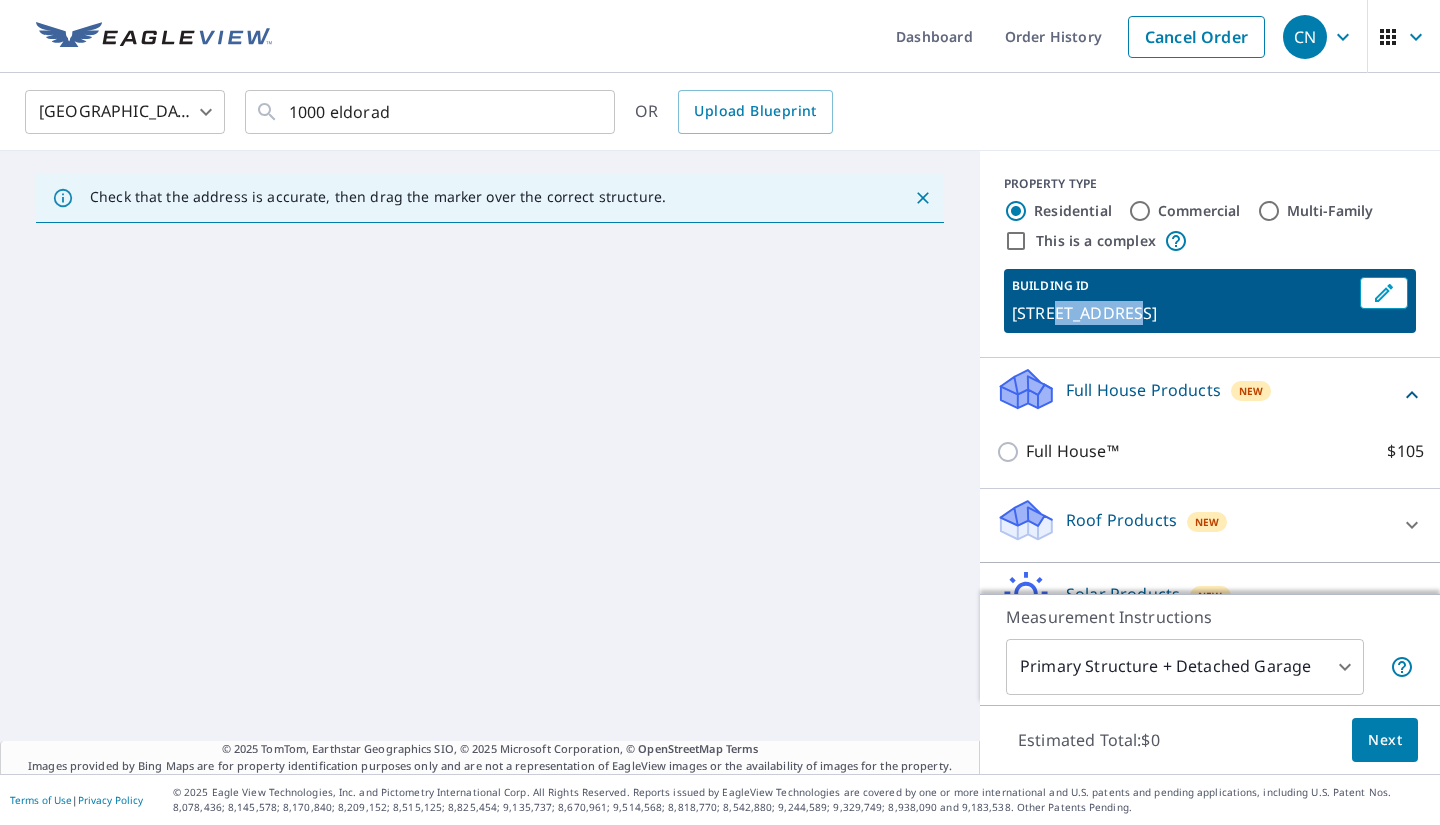 scroll, scrollTop: 117, scrollLeft: 0, axis: vertical 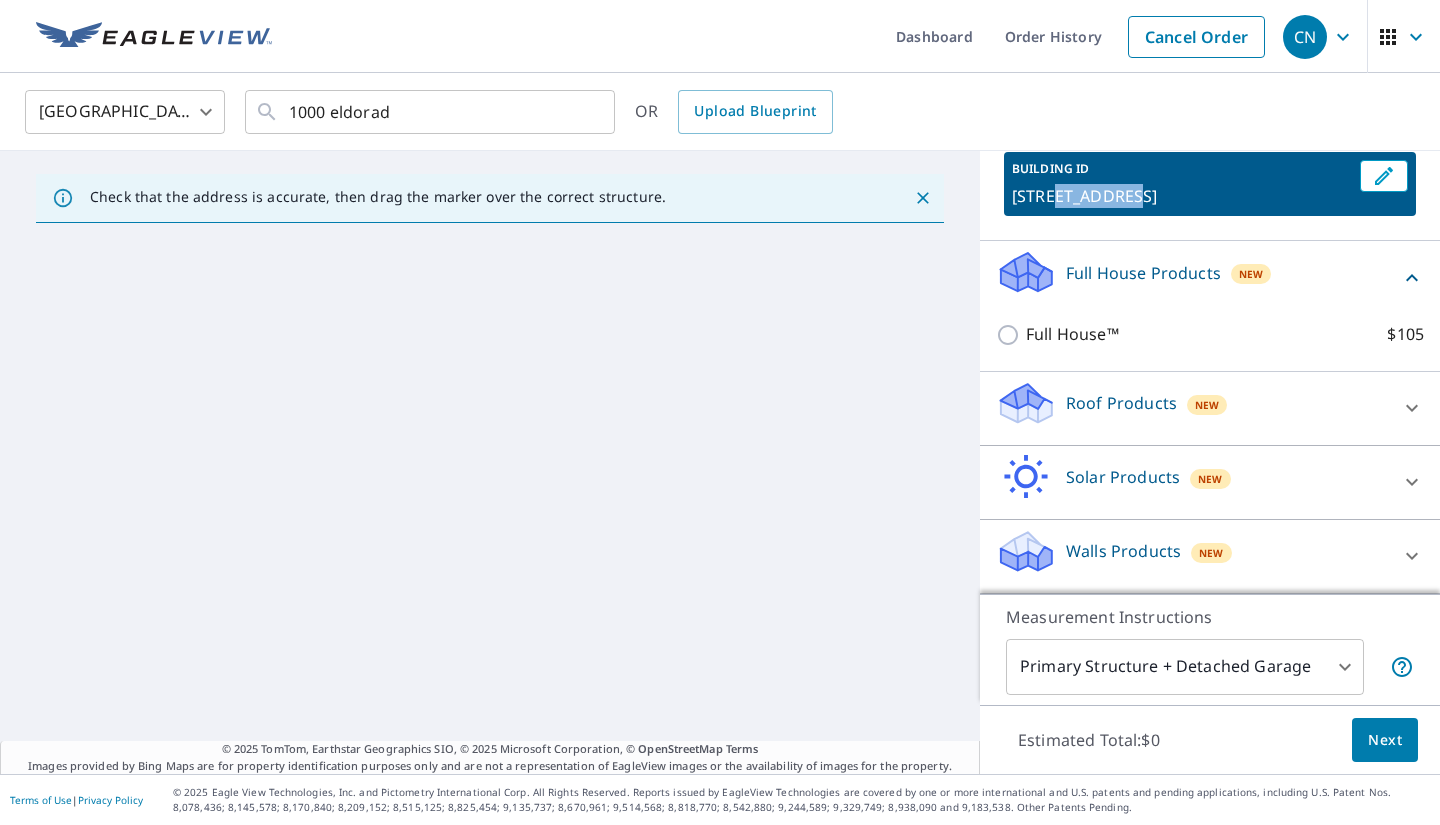 click 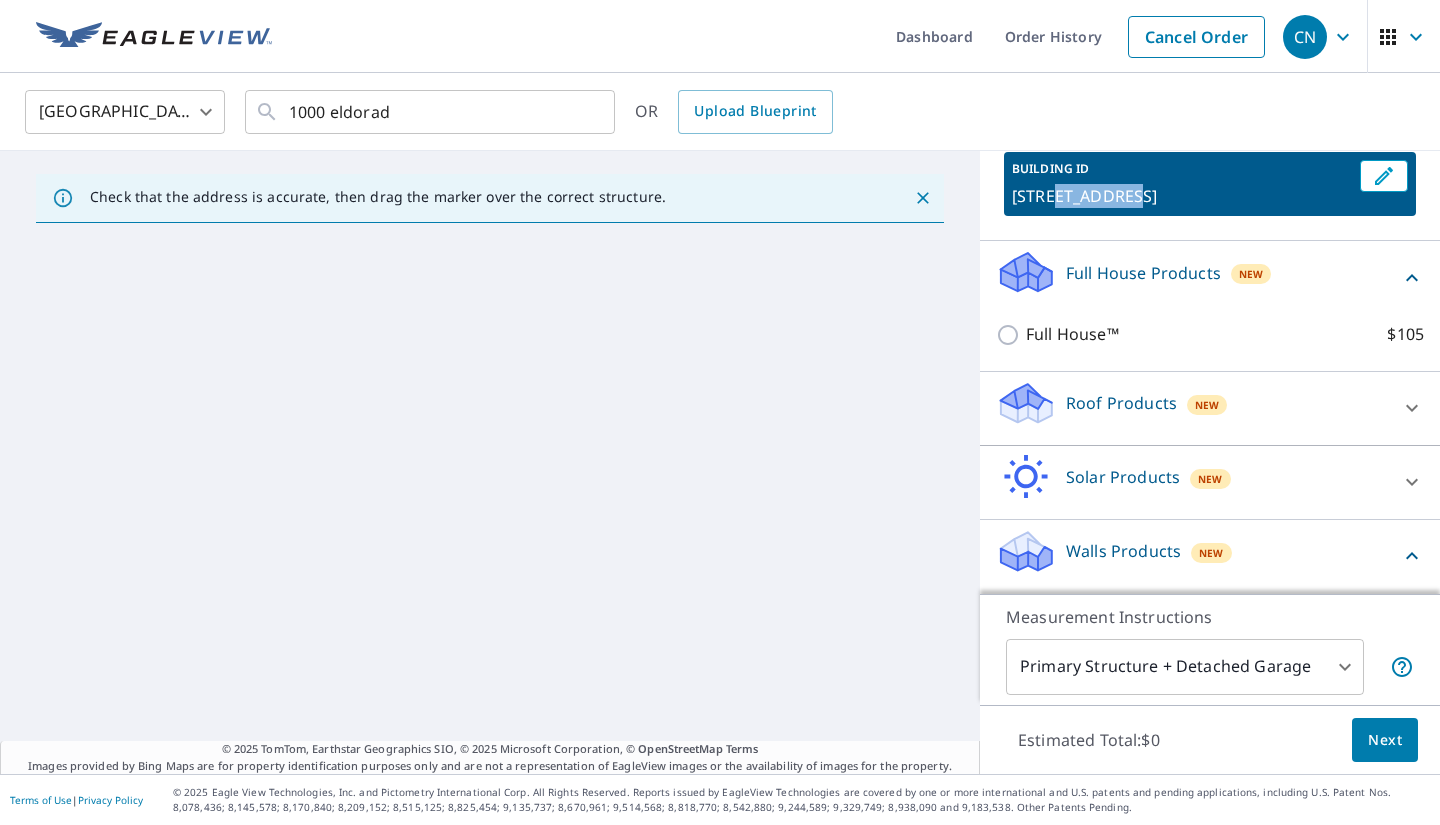 click 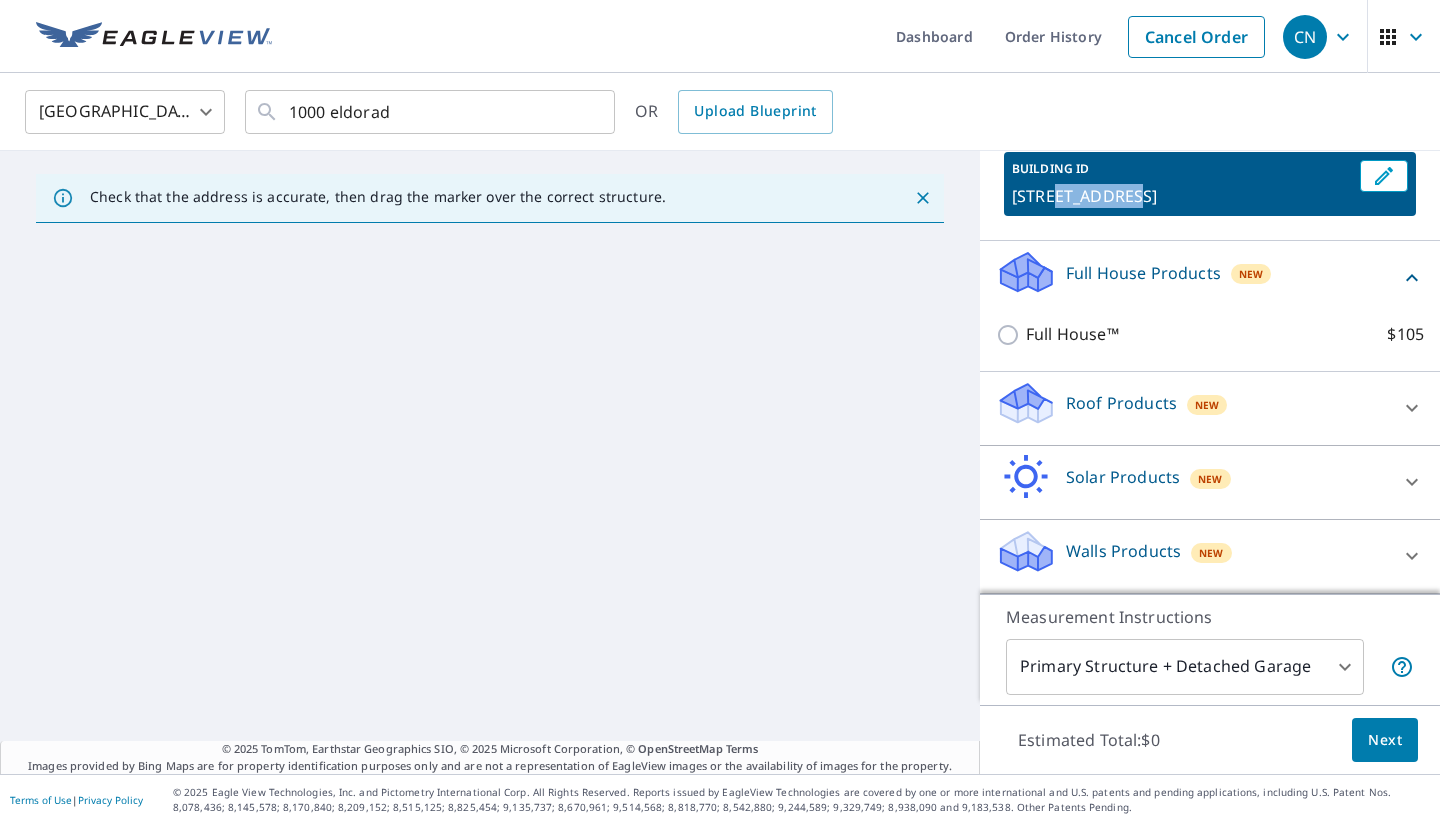 click on "Walls Products New" at bounding box center [1192, 556] 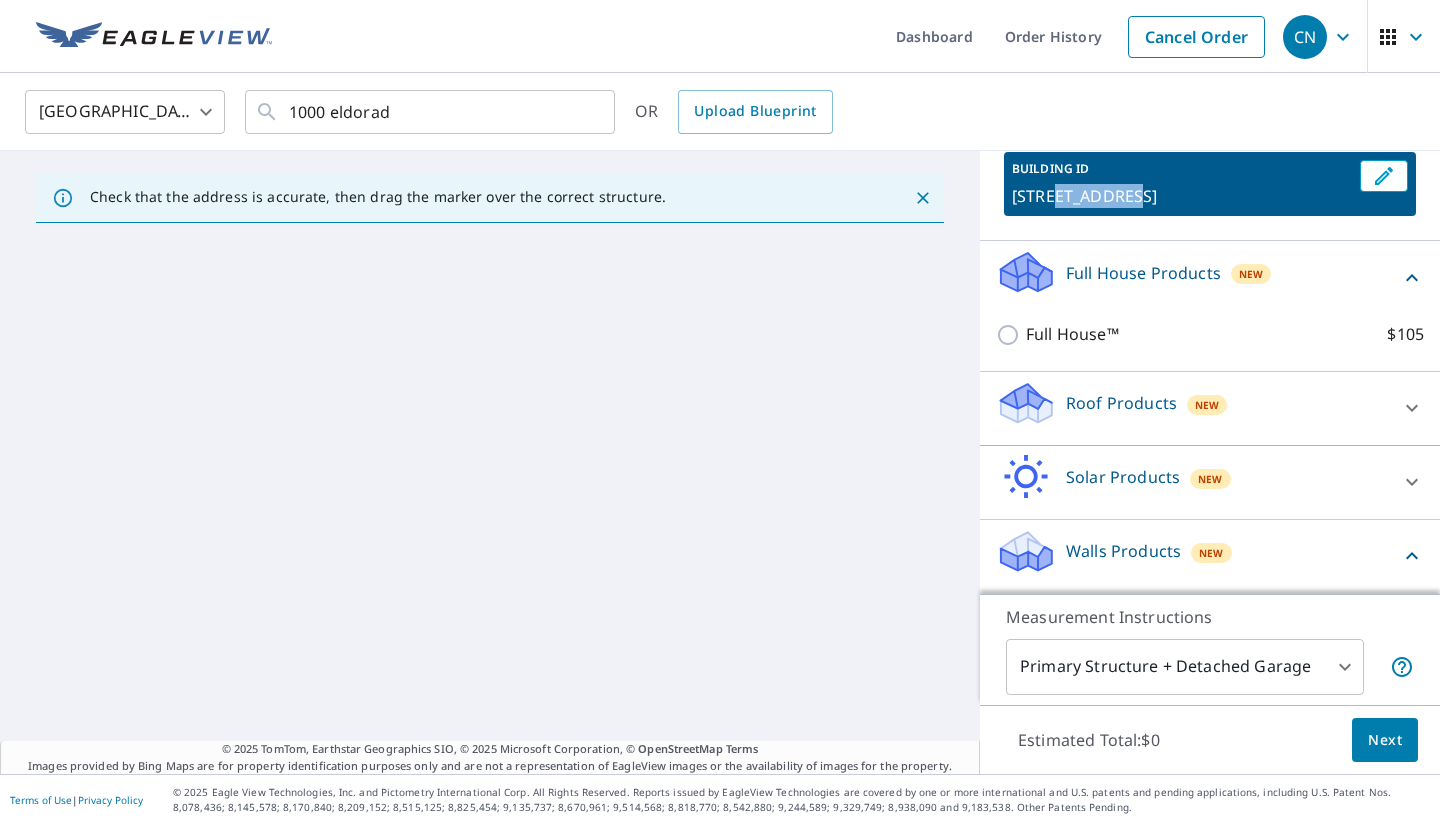 click on "Next" at bounding box center (1385, 740) 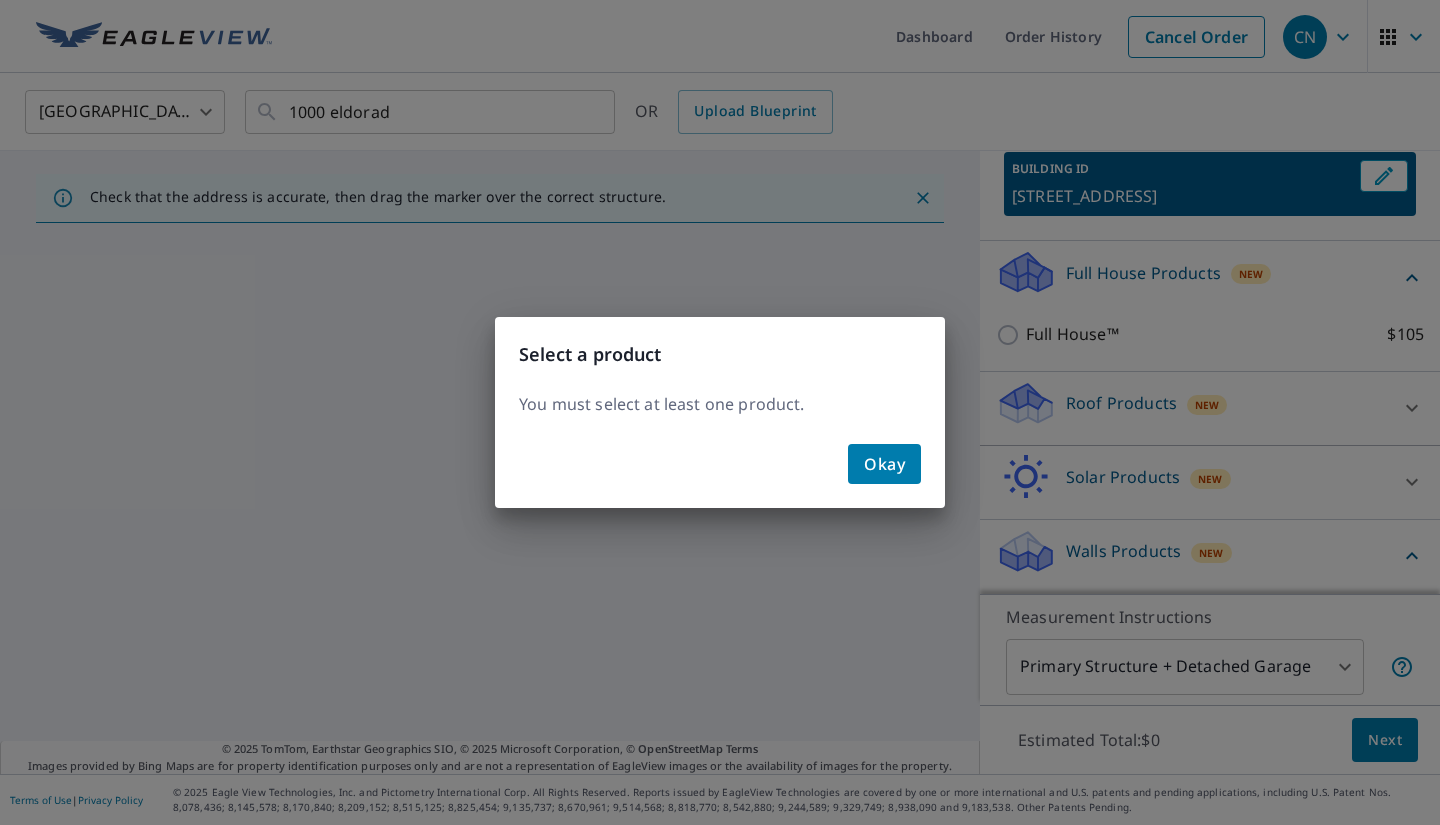 click on "Select a product You must select at least one product. Okay" at bounding box center [720, 412] 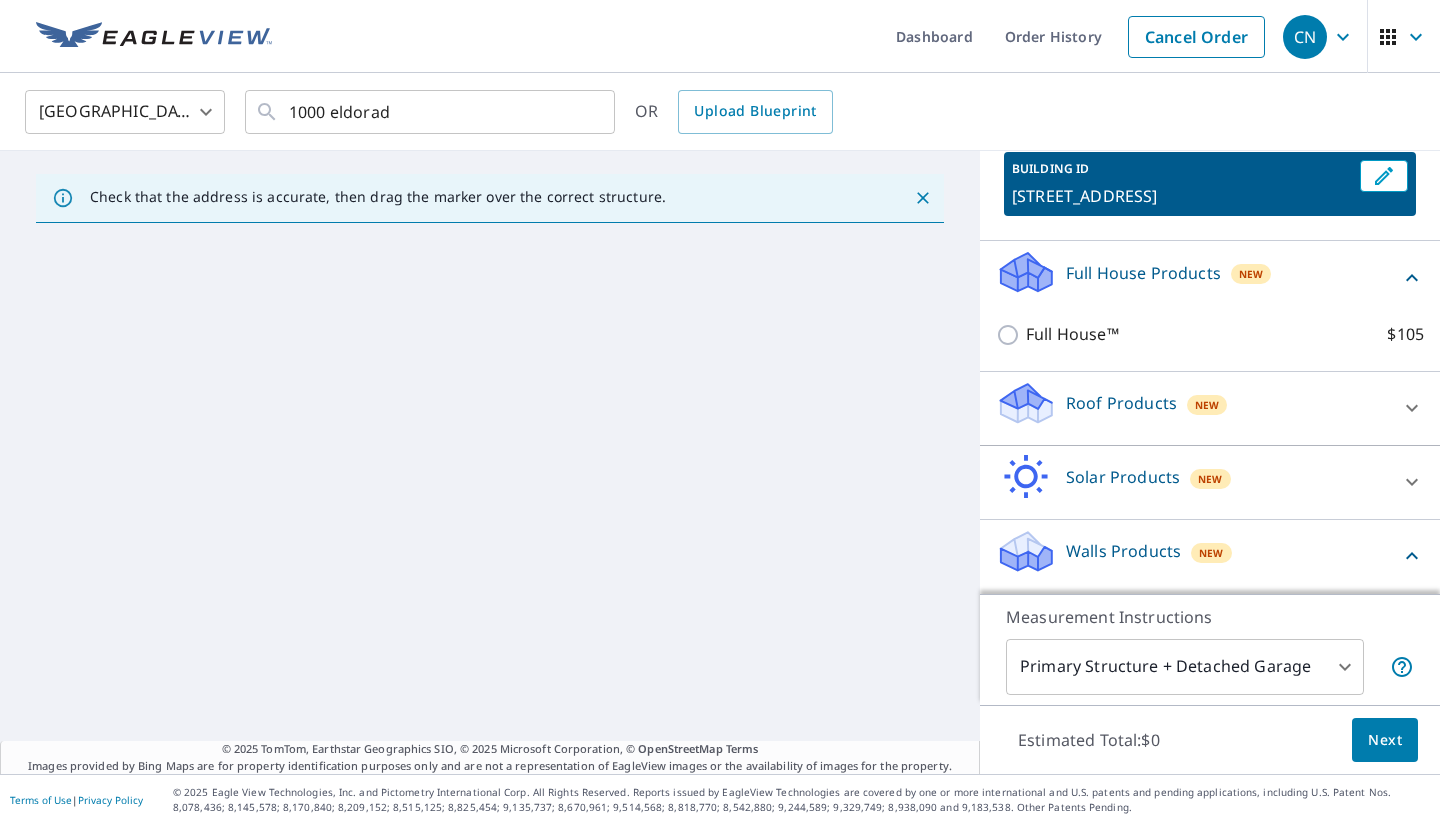 click 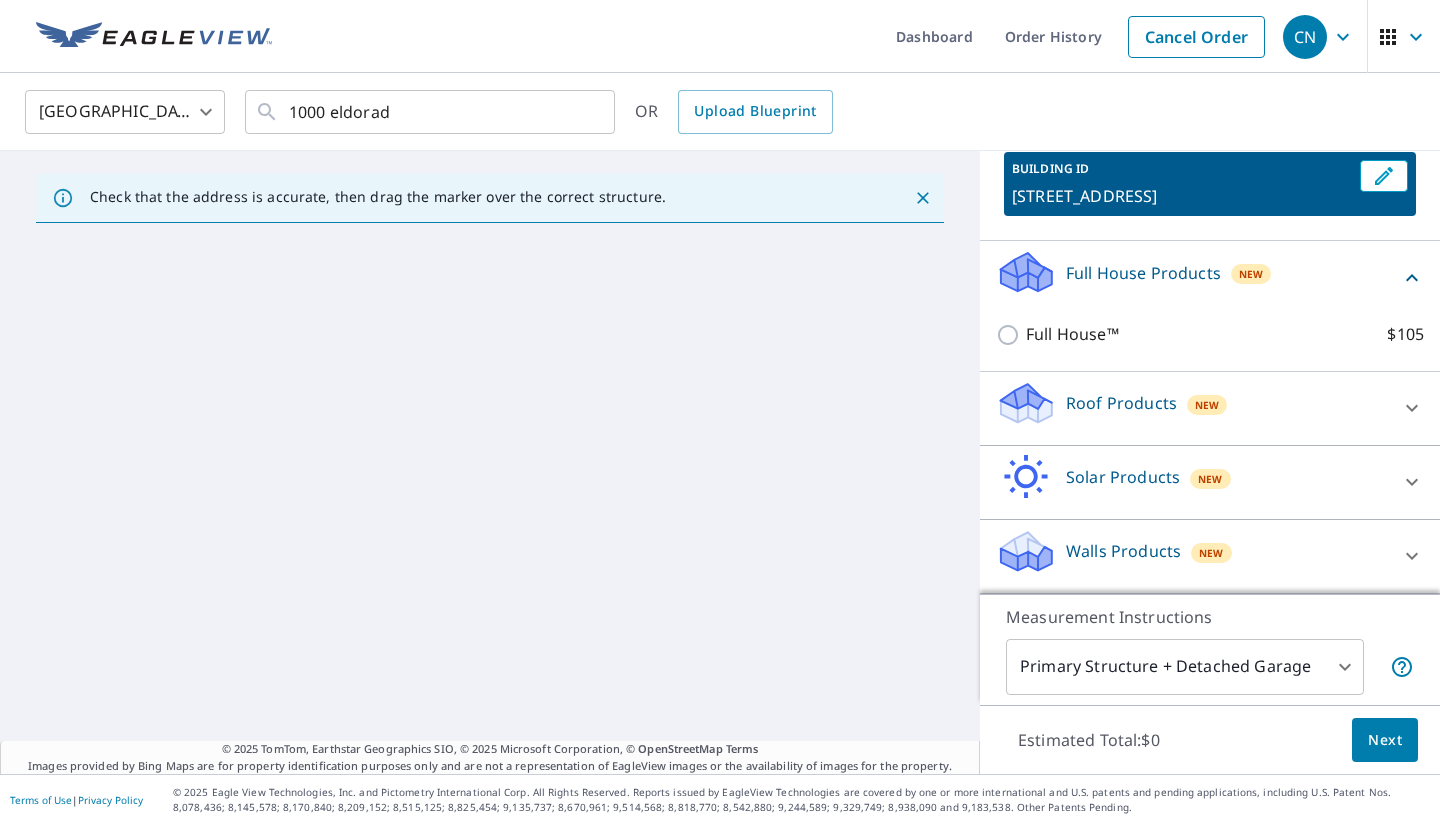 click 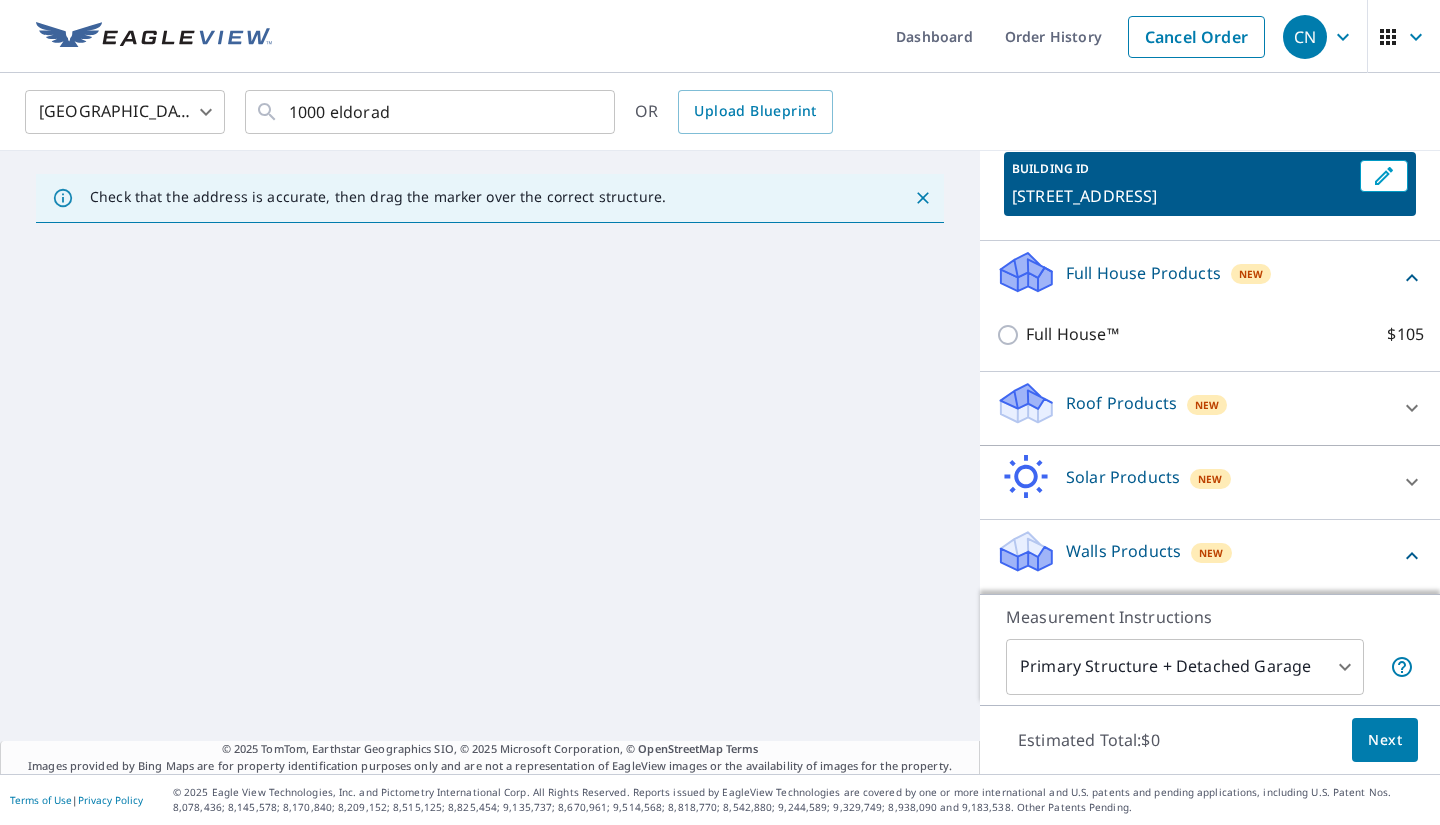 click 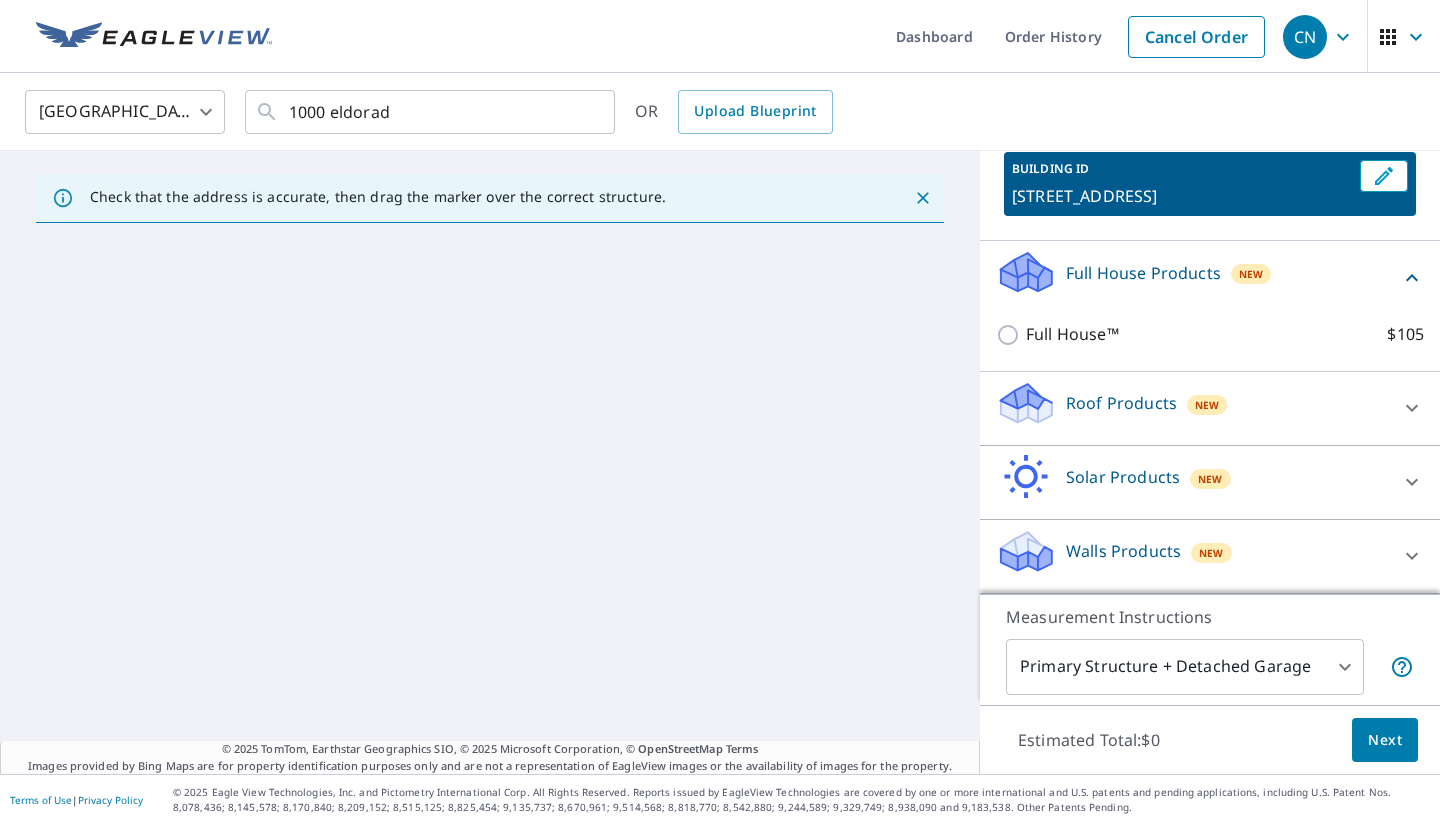 click 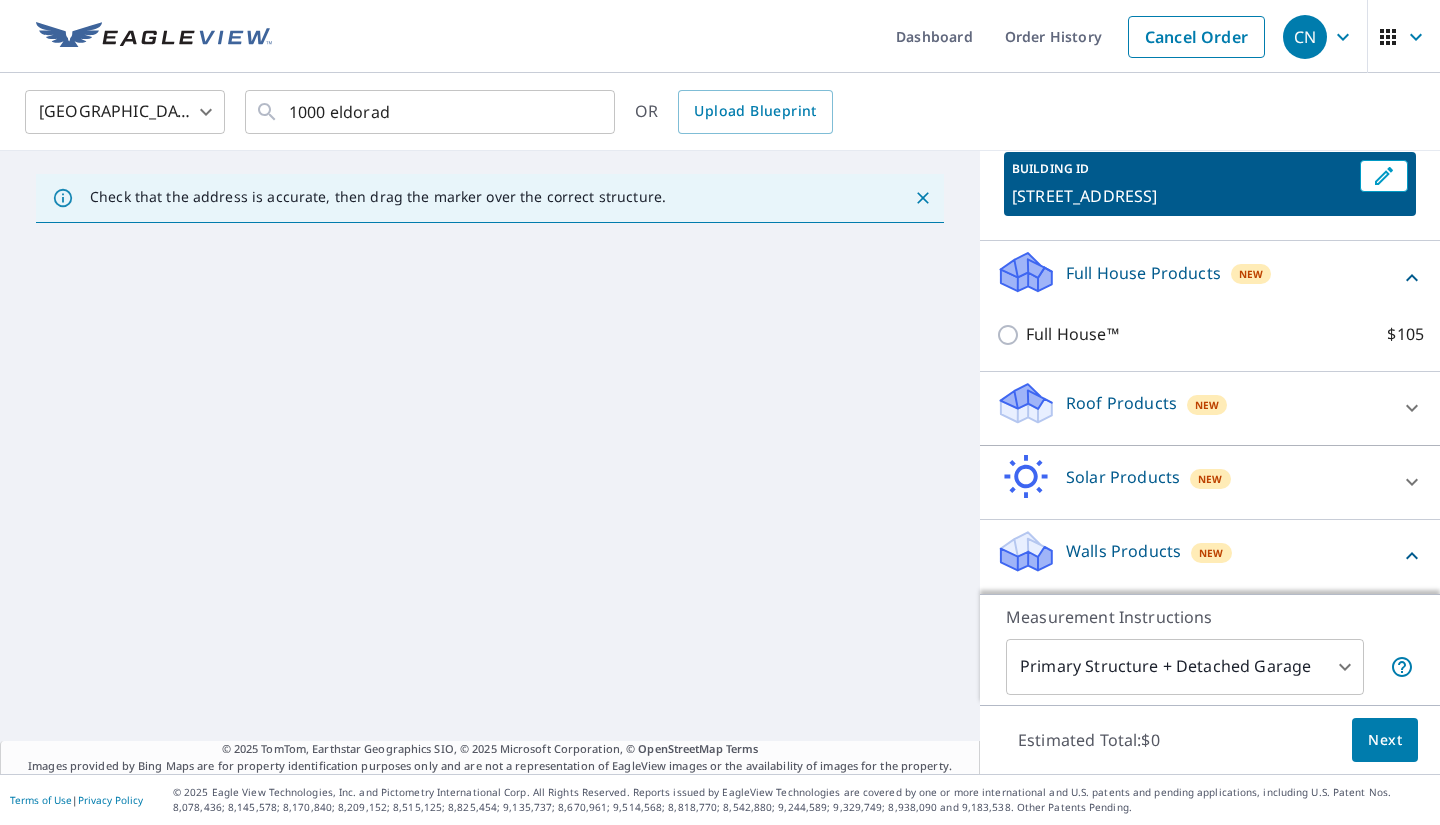 click 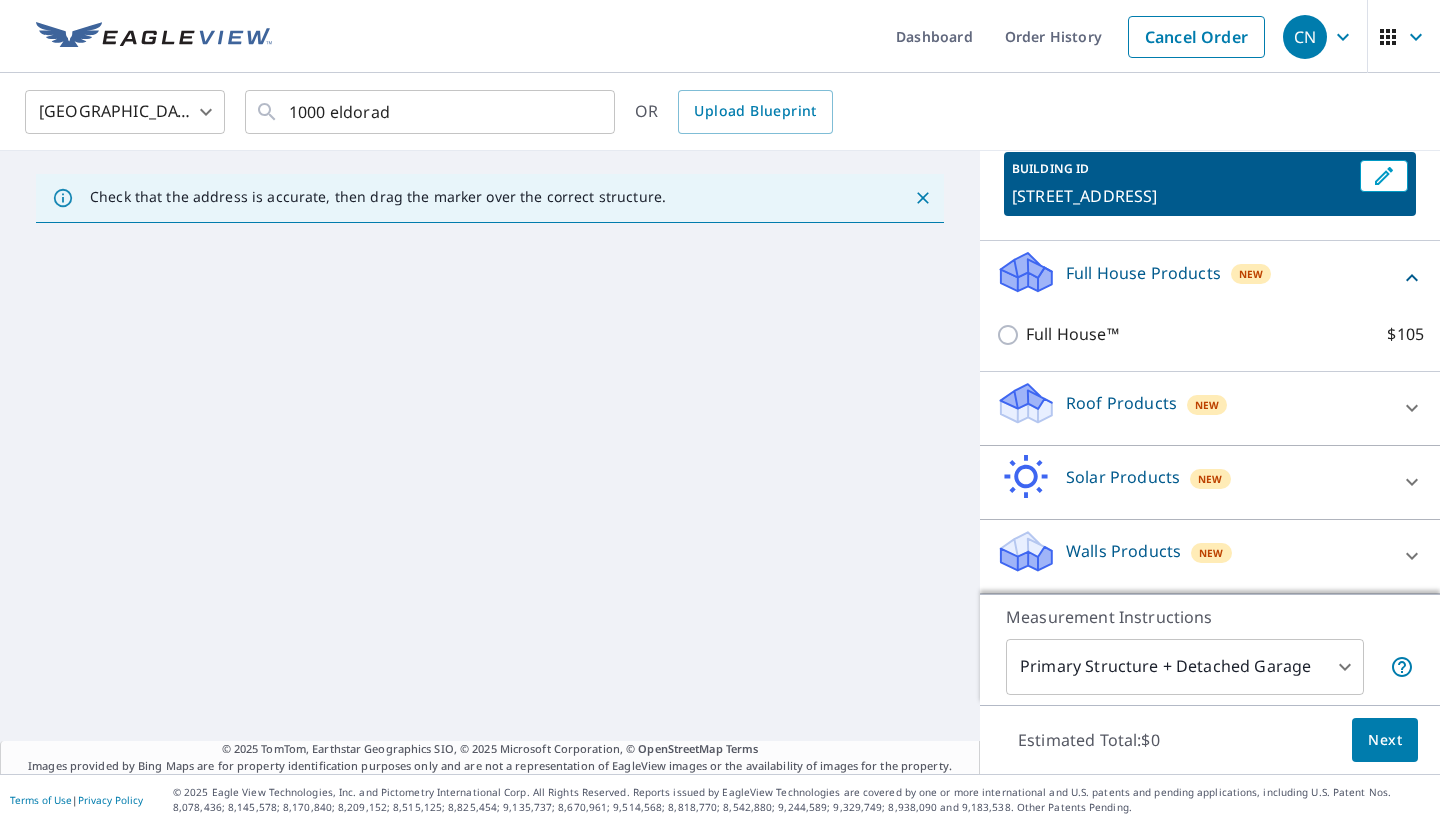 click 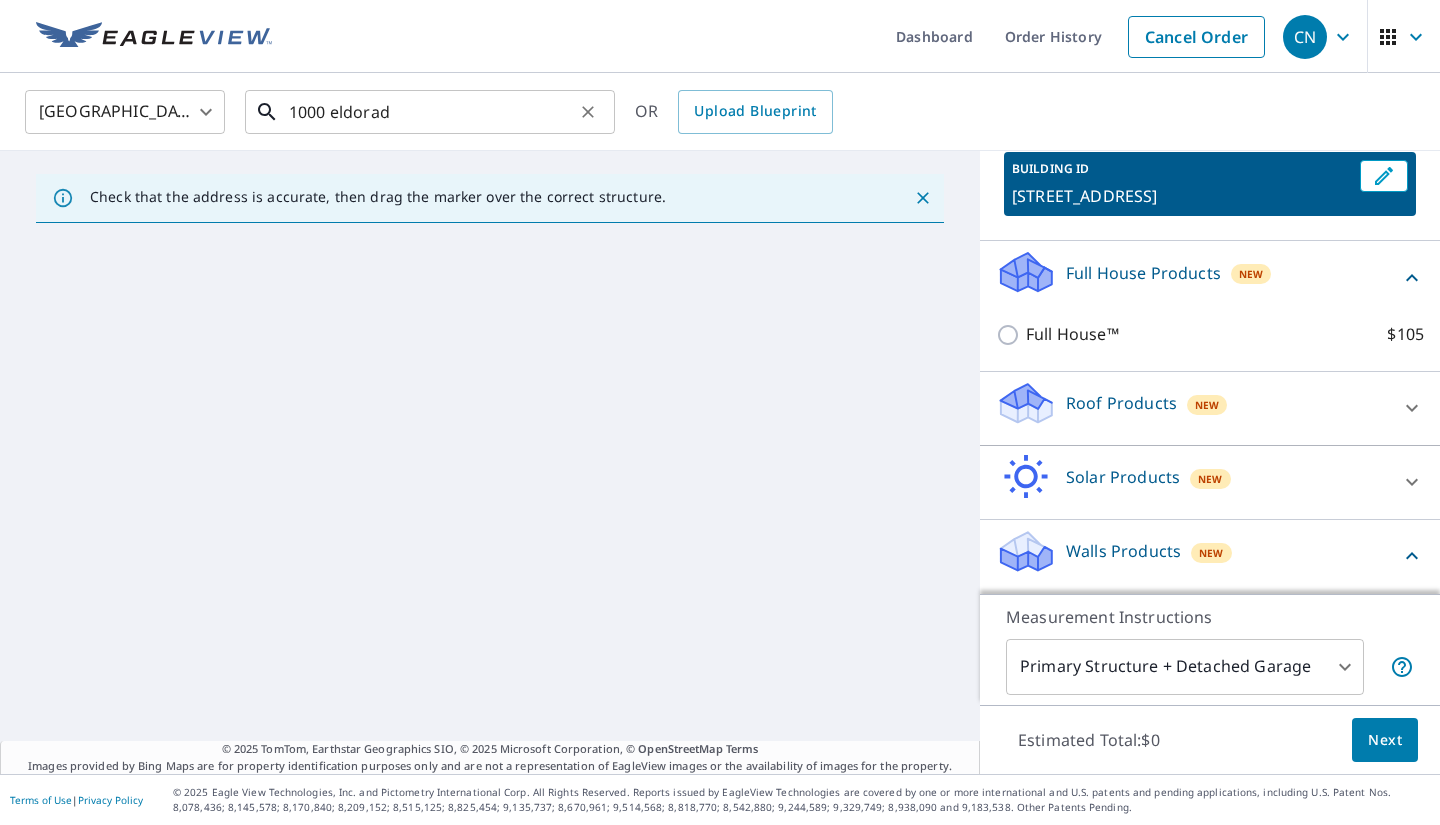 click on "1000 eldorad" at bounding box center (431, 112) 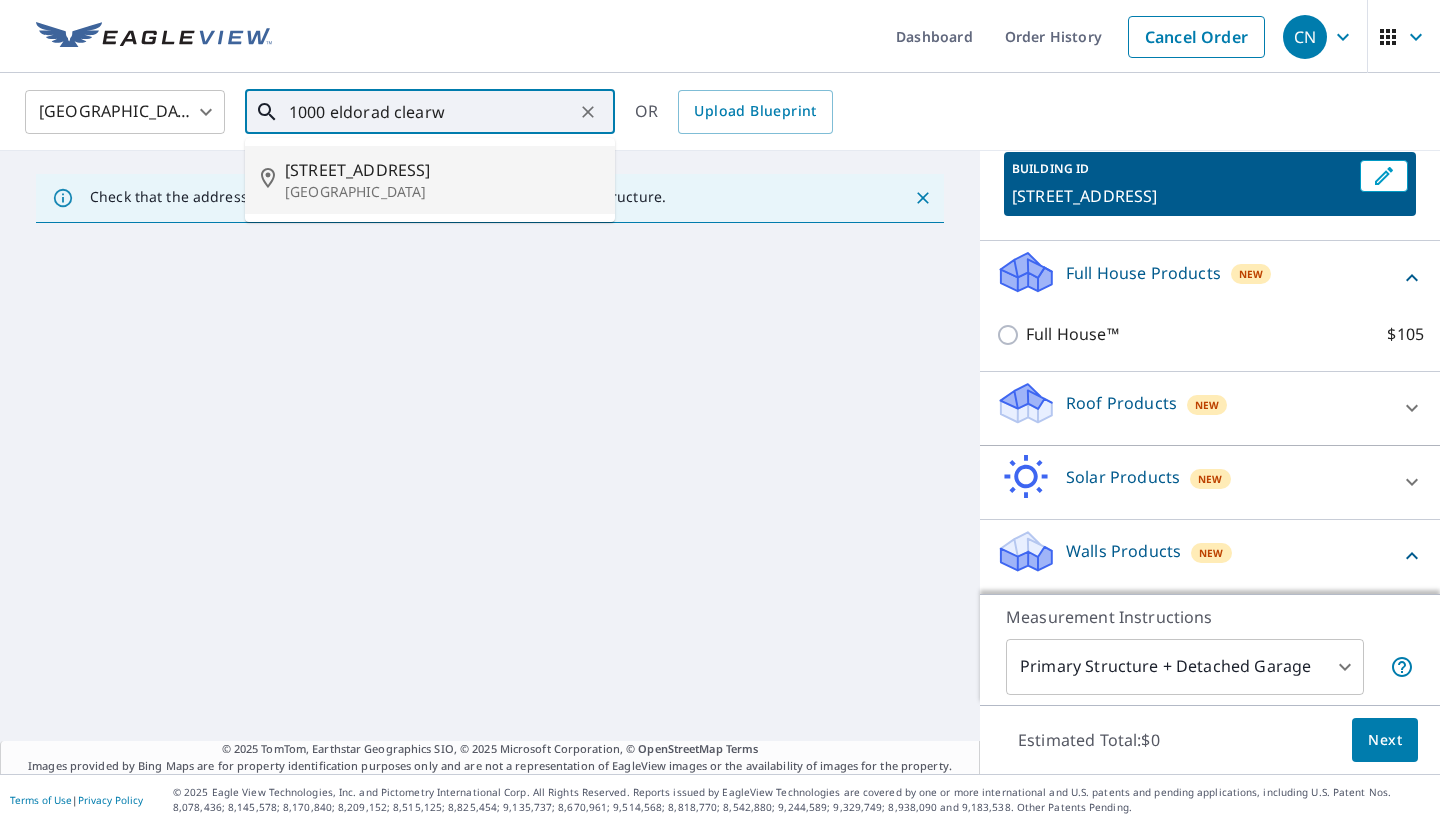 click on "1000 El Dorado Ct" at bounding box center (442, 170) 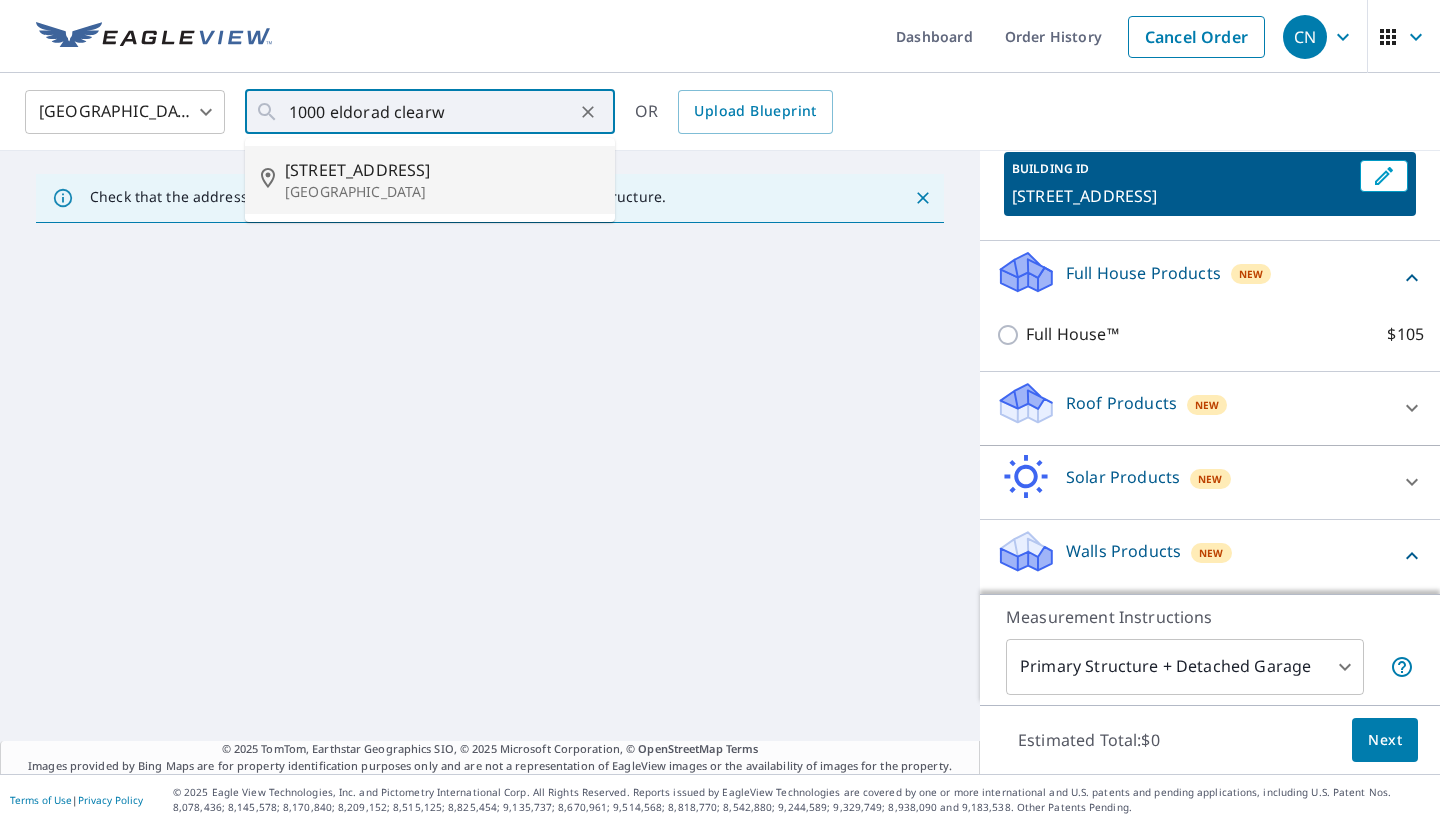 type on "1000 El Dorado Ct Clearwater, FL 33763" 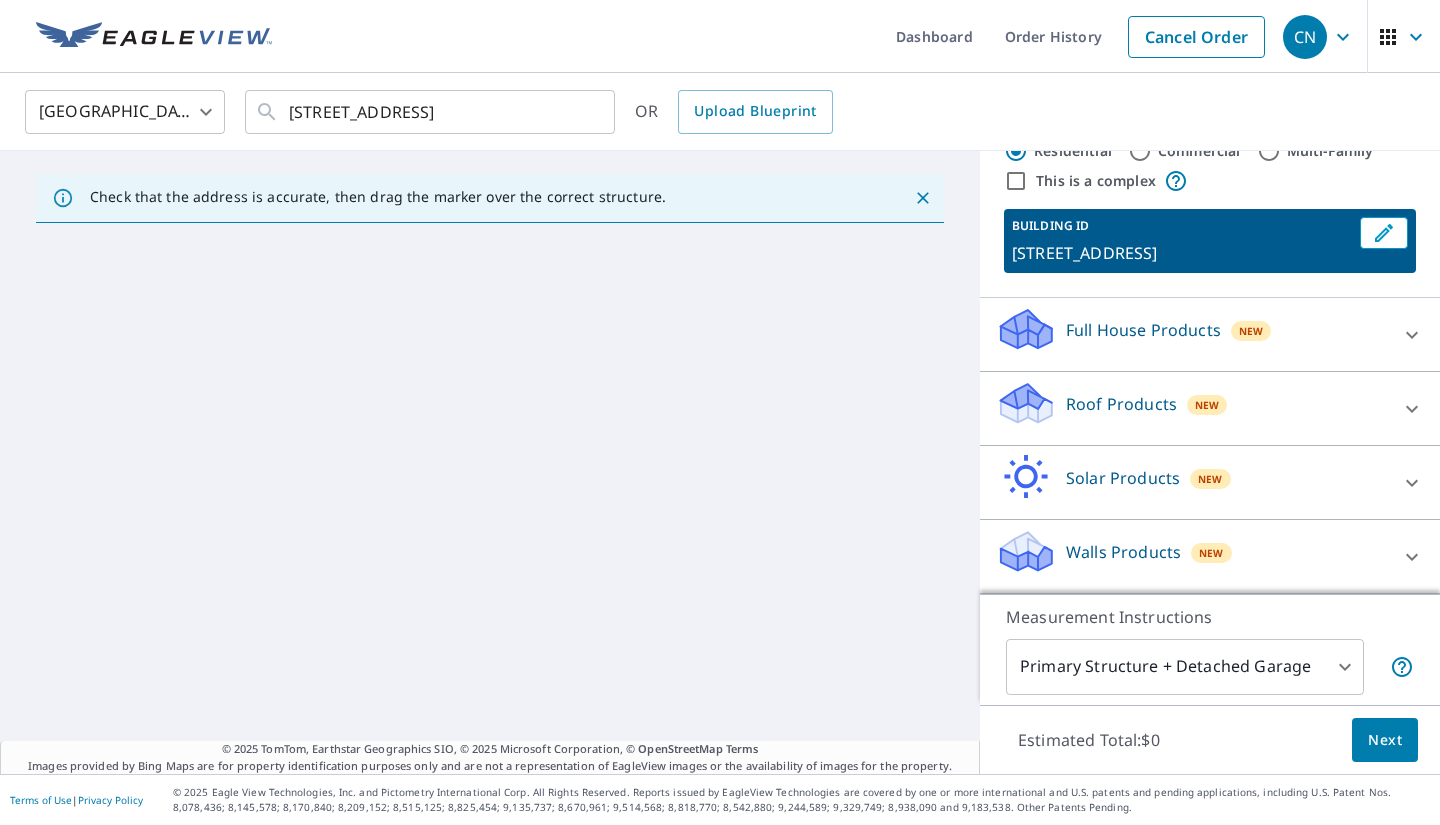 scroll, scrollTop: 60, scrollLeft: 0, axis: vertical 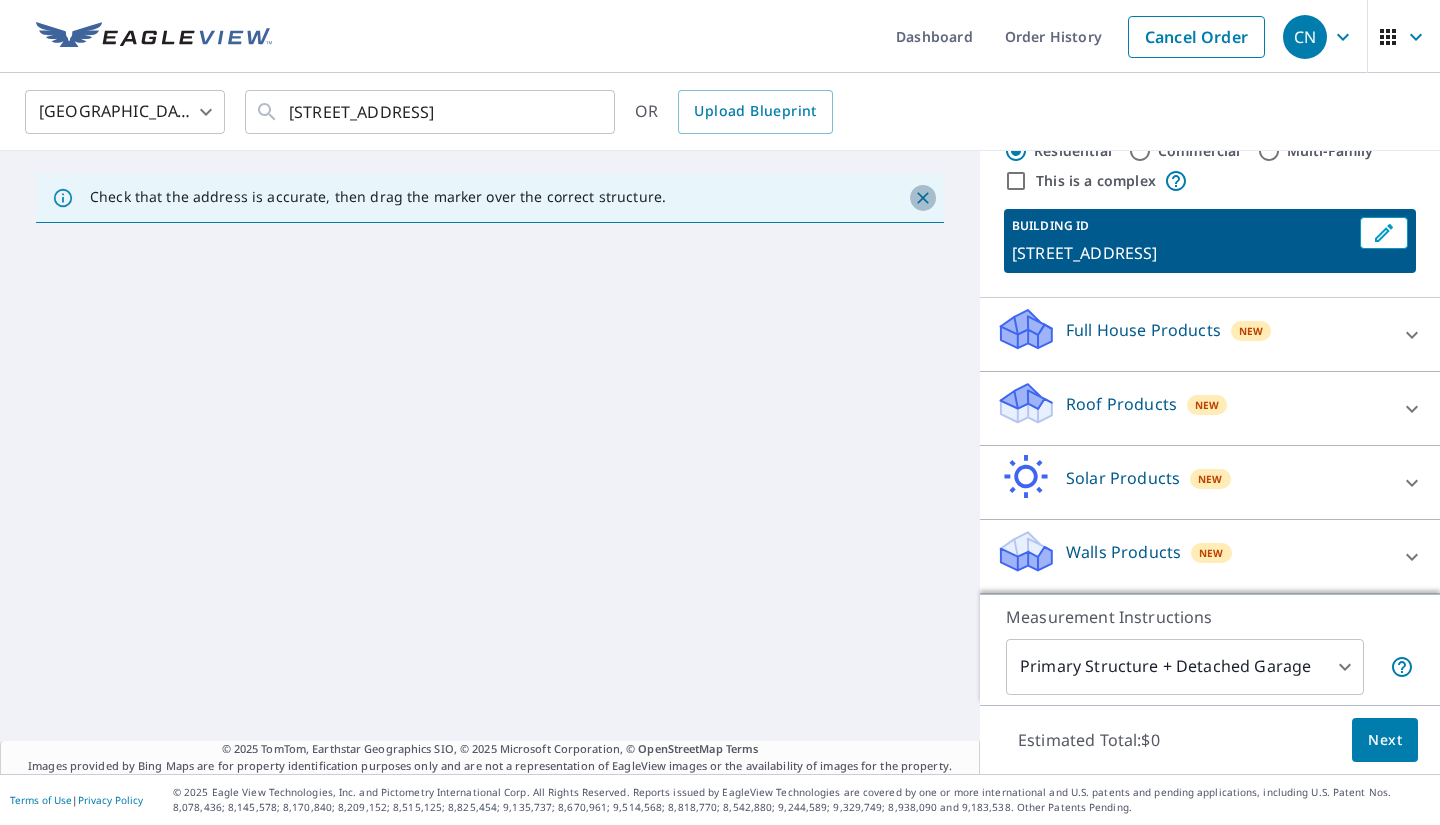 click 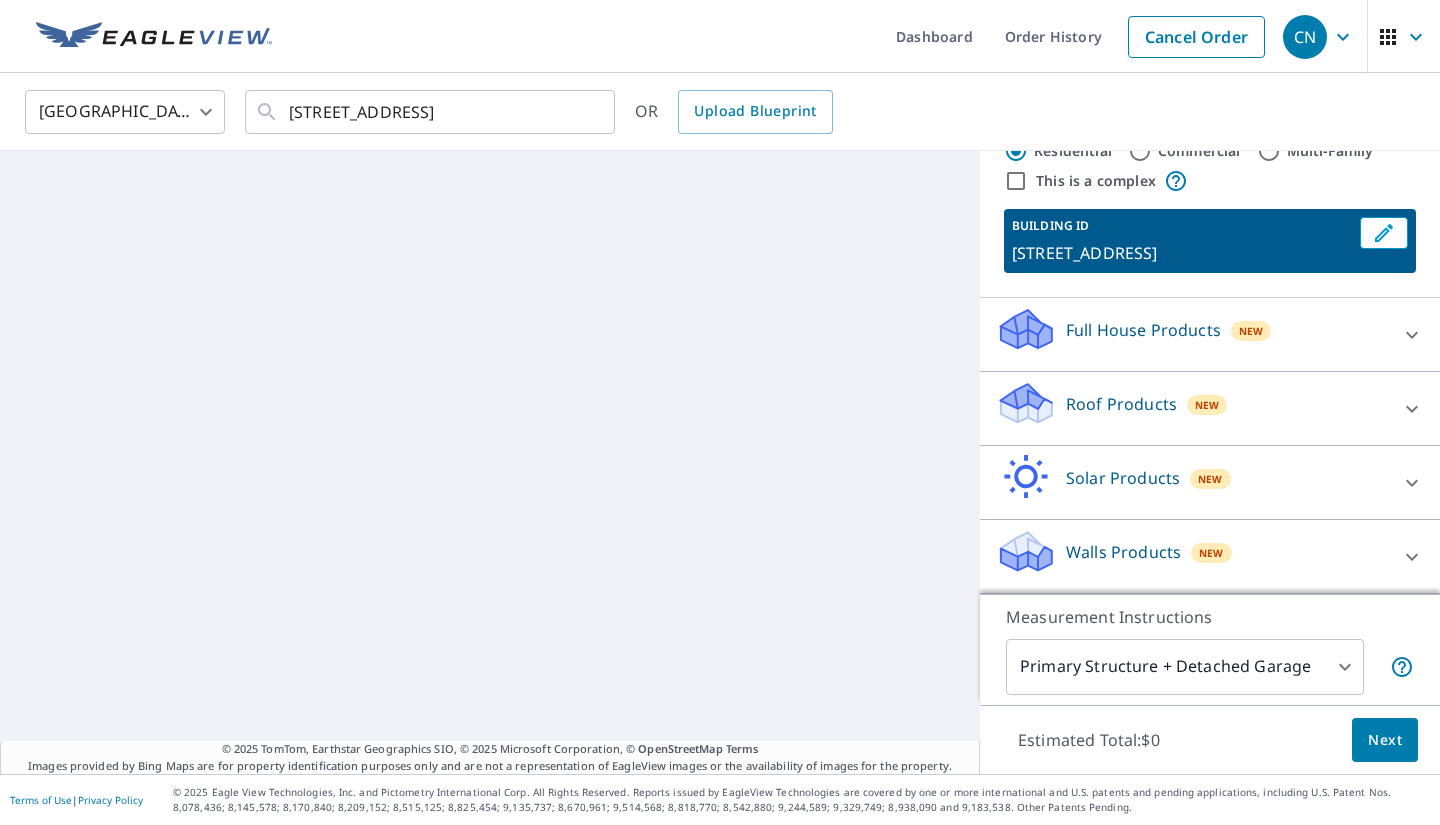 click on "© 2025 TomTom, Earthstar Geographics SIO, © 2025 Microsoft Corporation, ©   OpenStreetMap   Terms Images provided by Bing Maps are for property identification purposes only and are not a representation of EagleView images or the availability of images for the property." at bounding box center [490, 462] 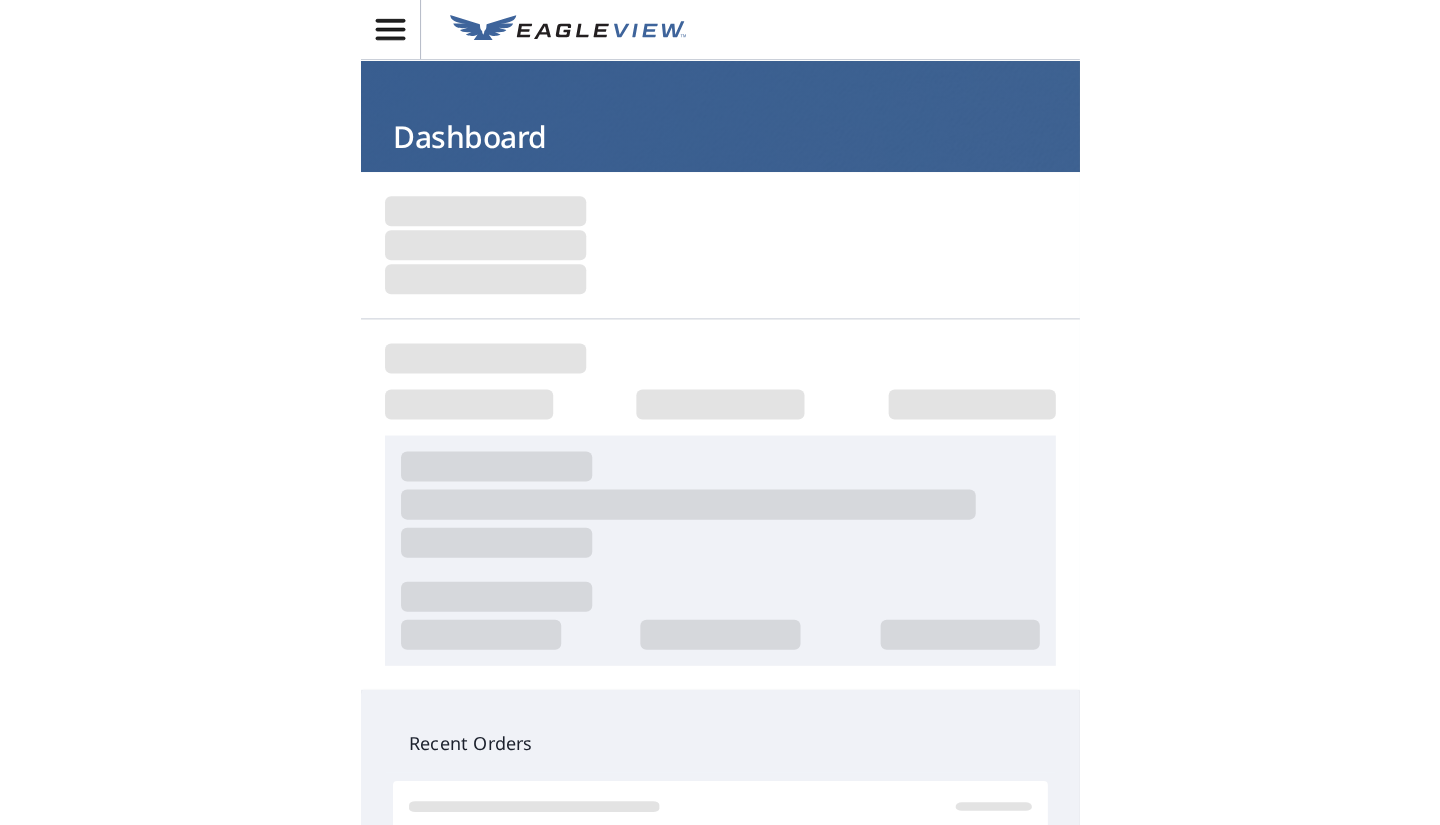 scroll, scrollTop: 0, scrollLeft: 0, axis: both 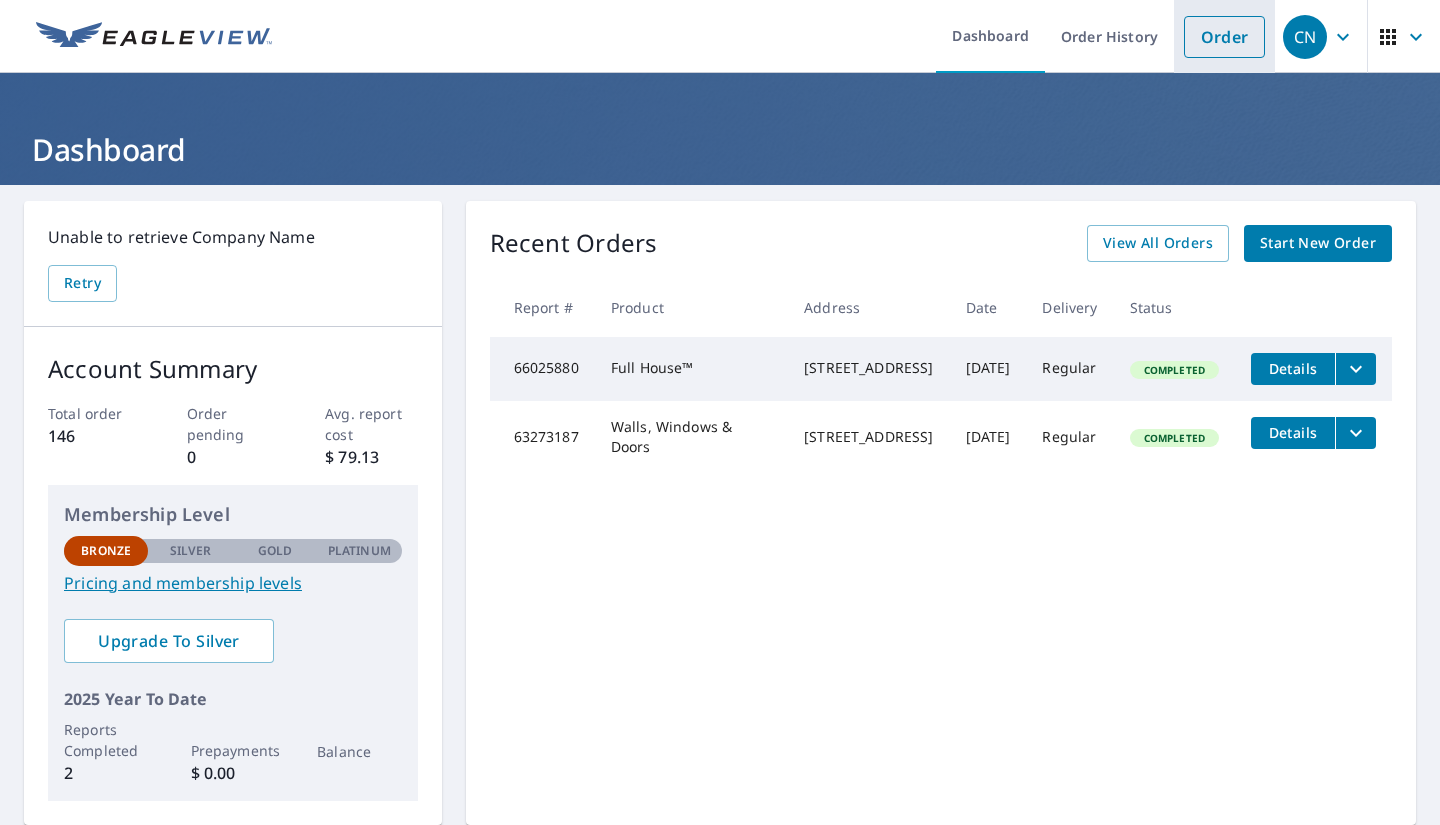 click on "Order" at bounding box center (1224, 37) 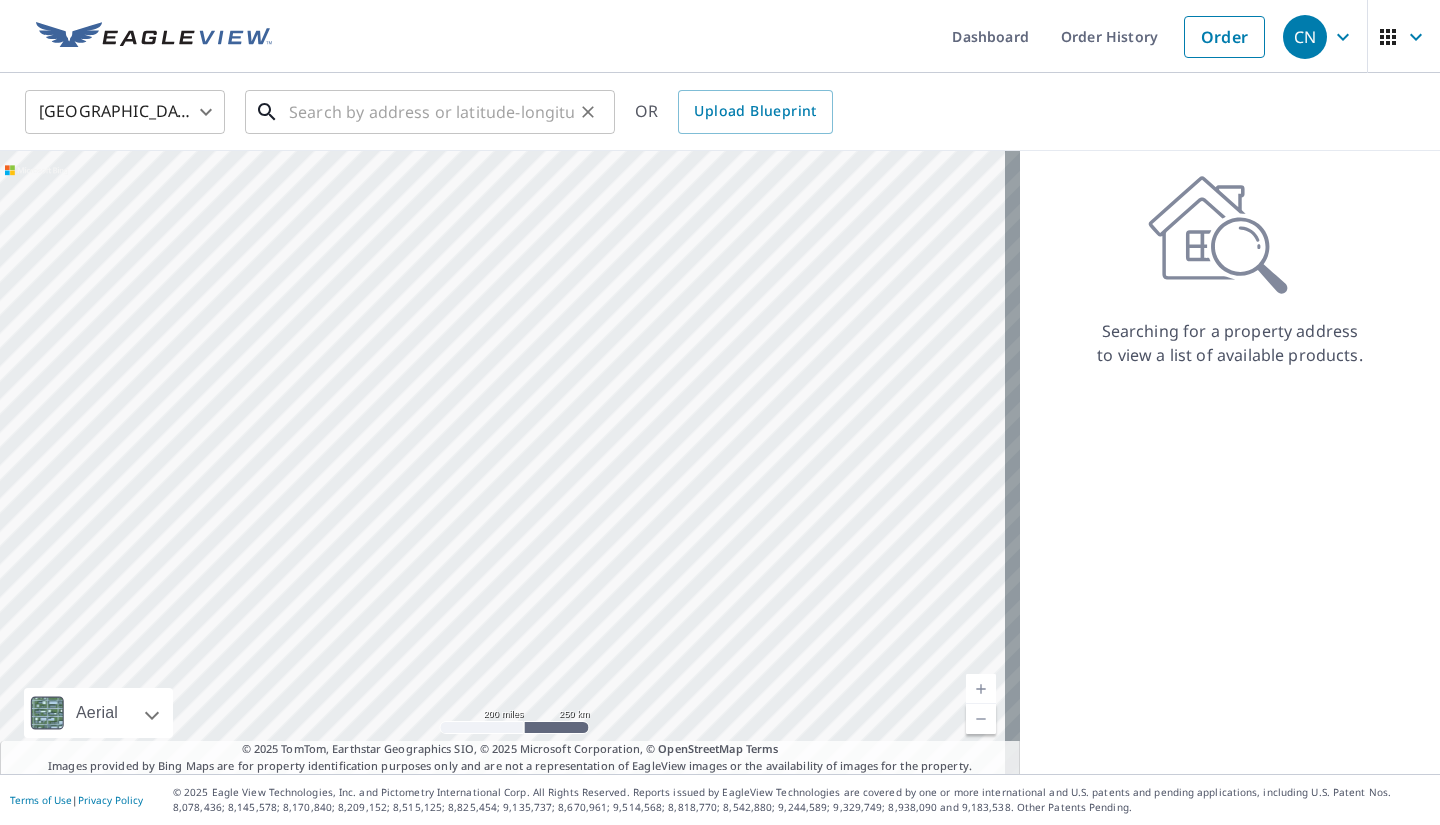 click at bounding box center (431, 112) 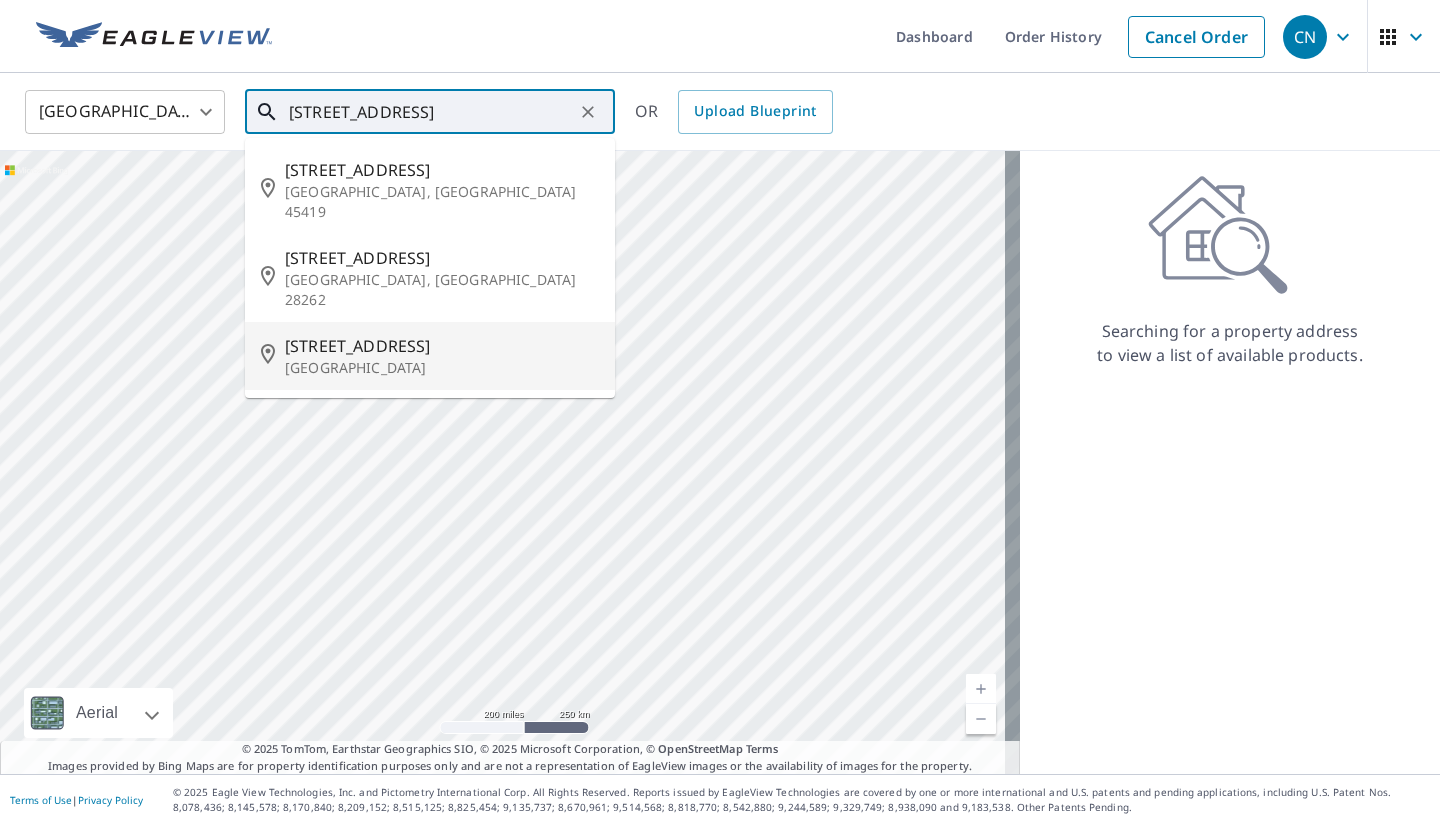 click on "[STREET_ADDRESS]" at bounding box center [442, 346] 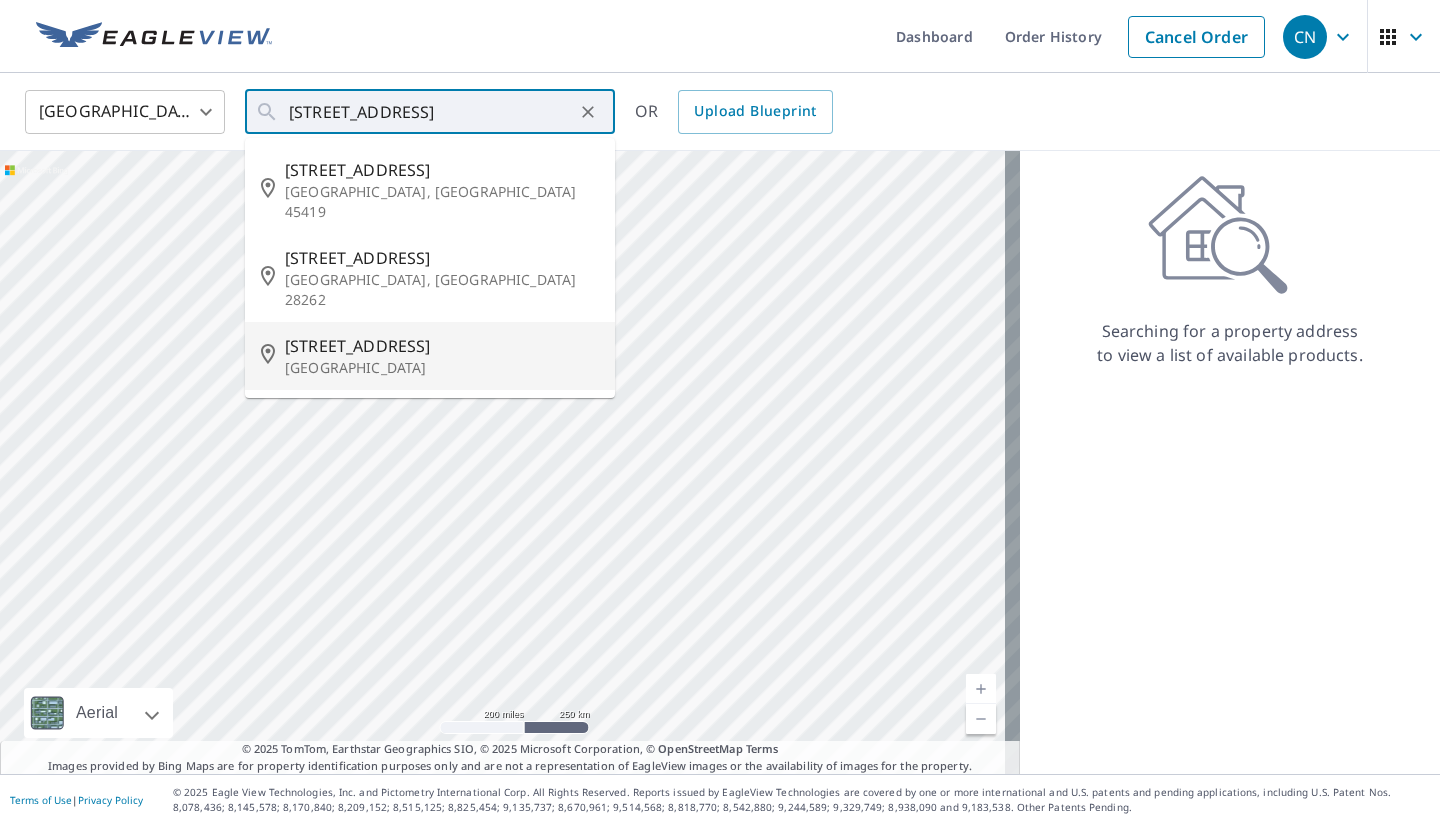 type on "[STREET_ADDRESS]" 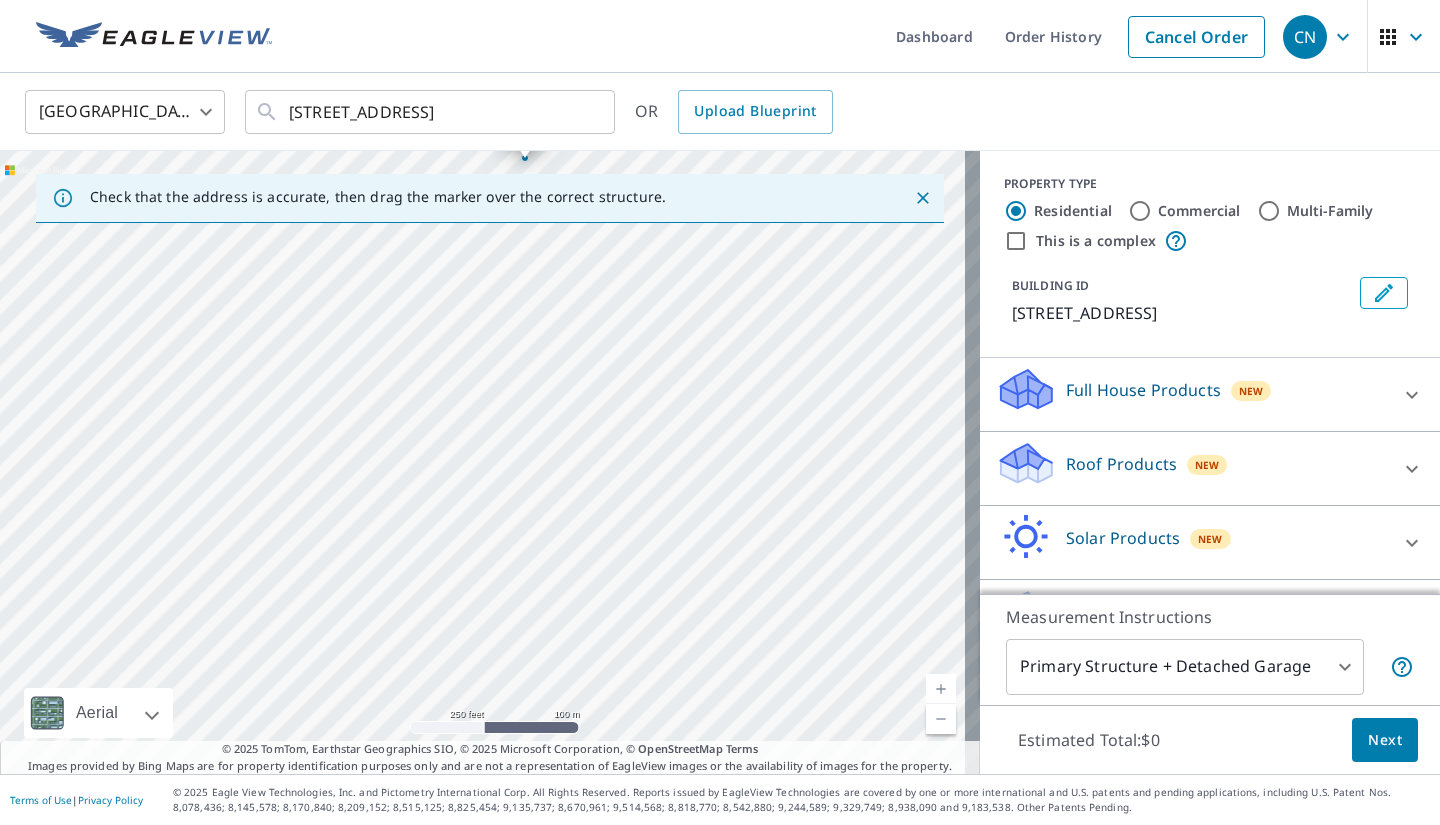 click on "[STREET_ADDRESS]" at bounding box center (490, 462) 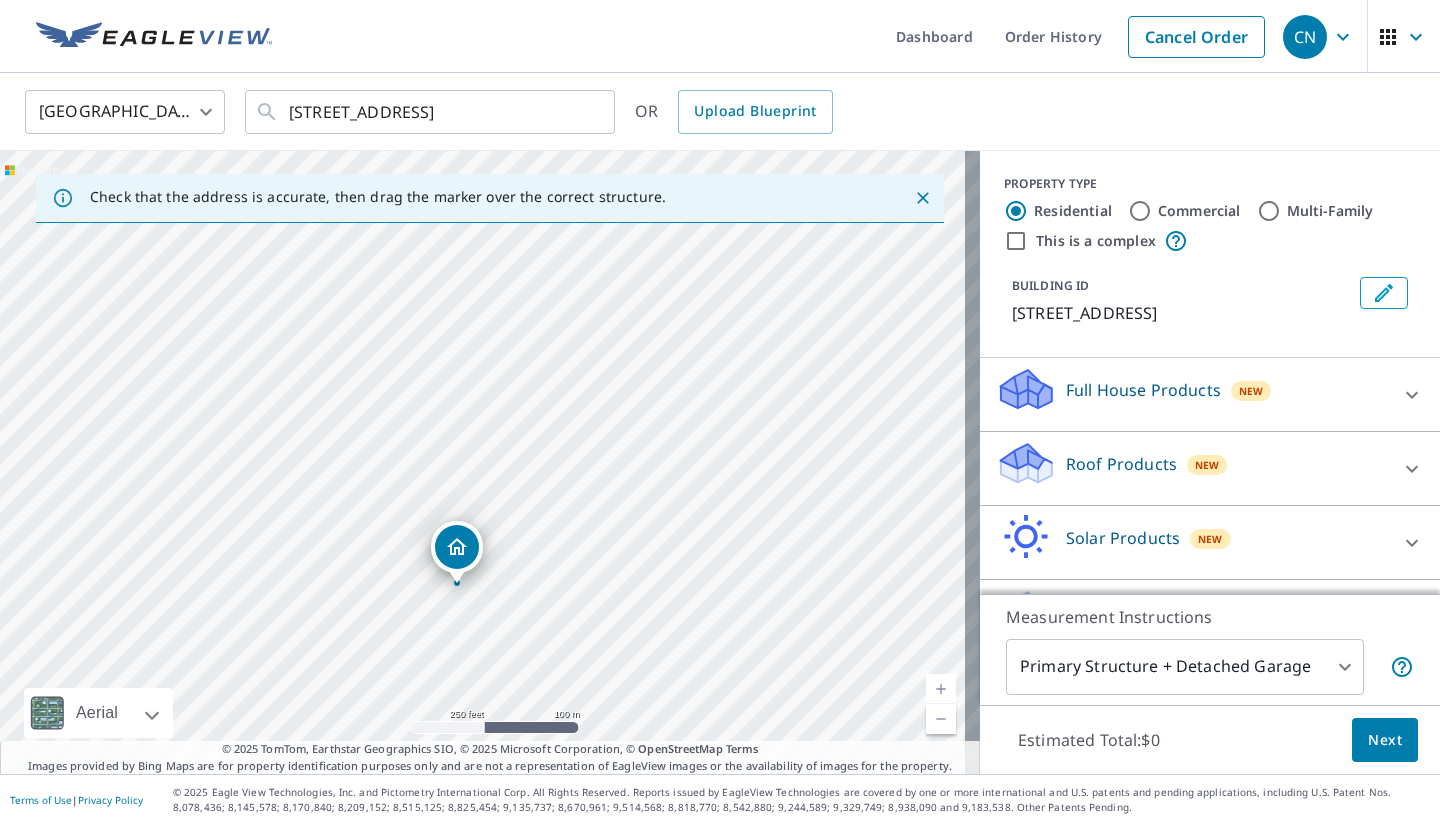 click at bounding box center (941, 689) 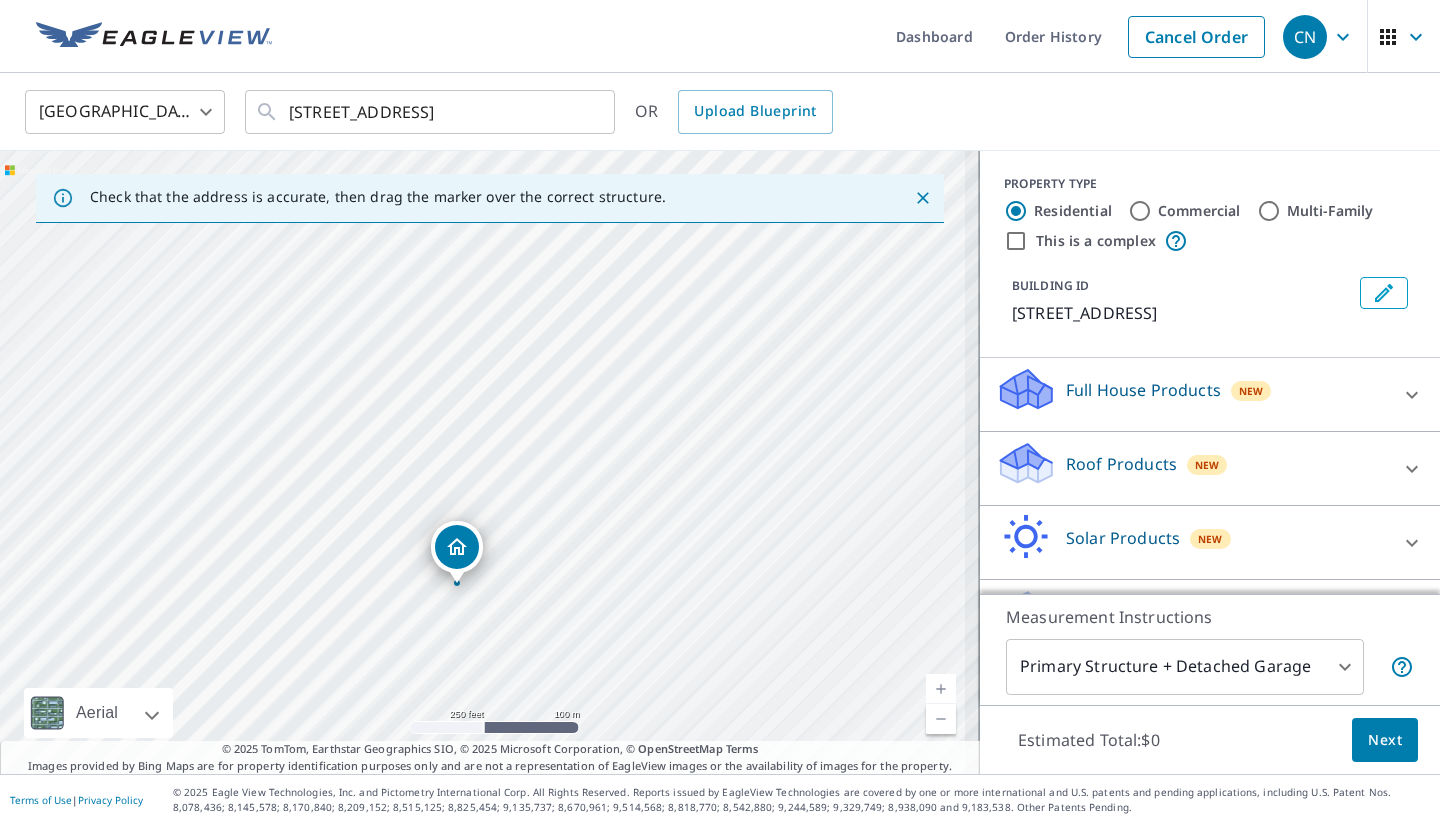 click at bounding box center (941, 689) 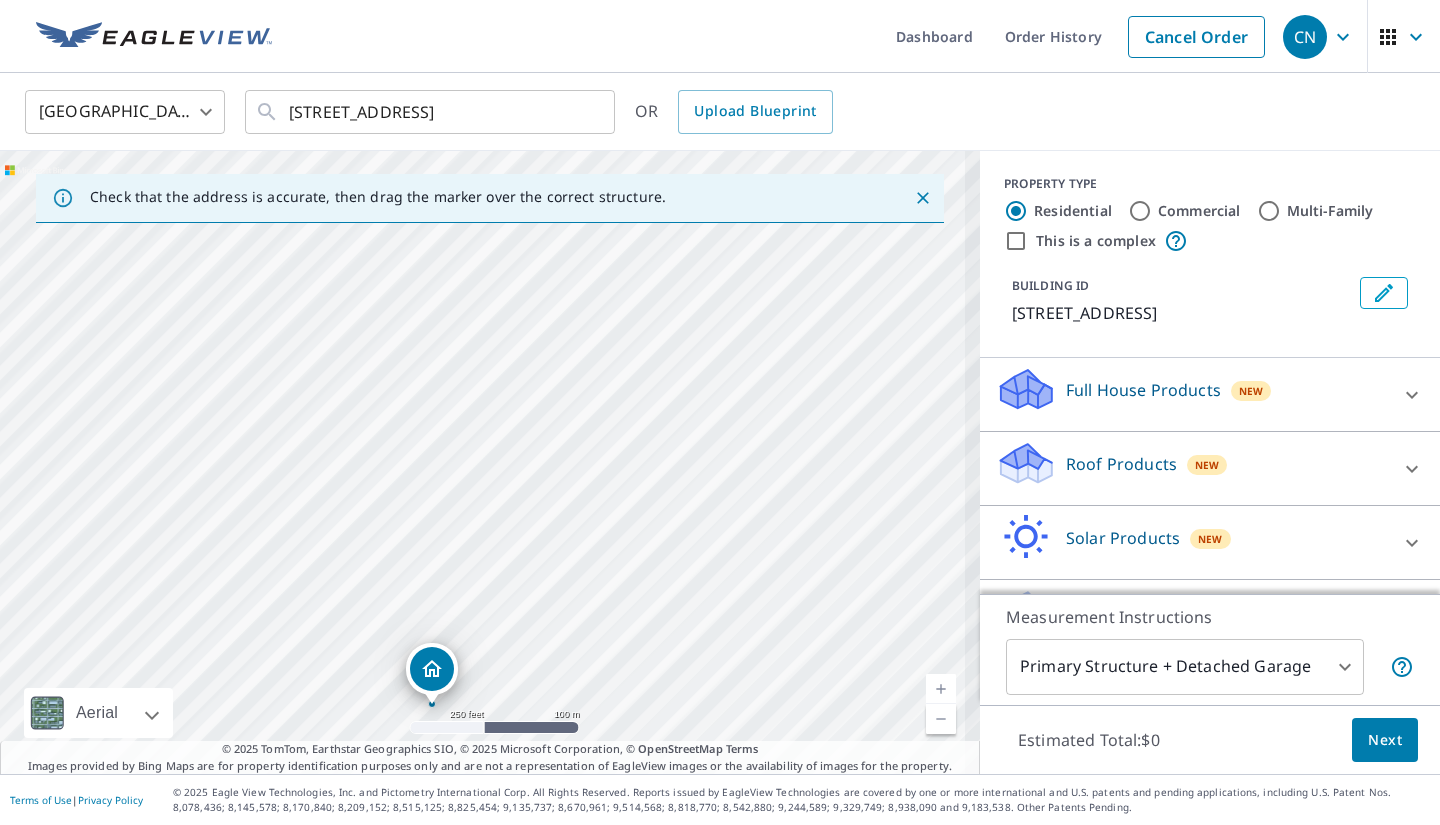 click at bounding box center (941, 689) 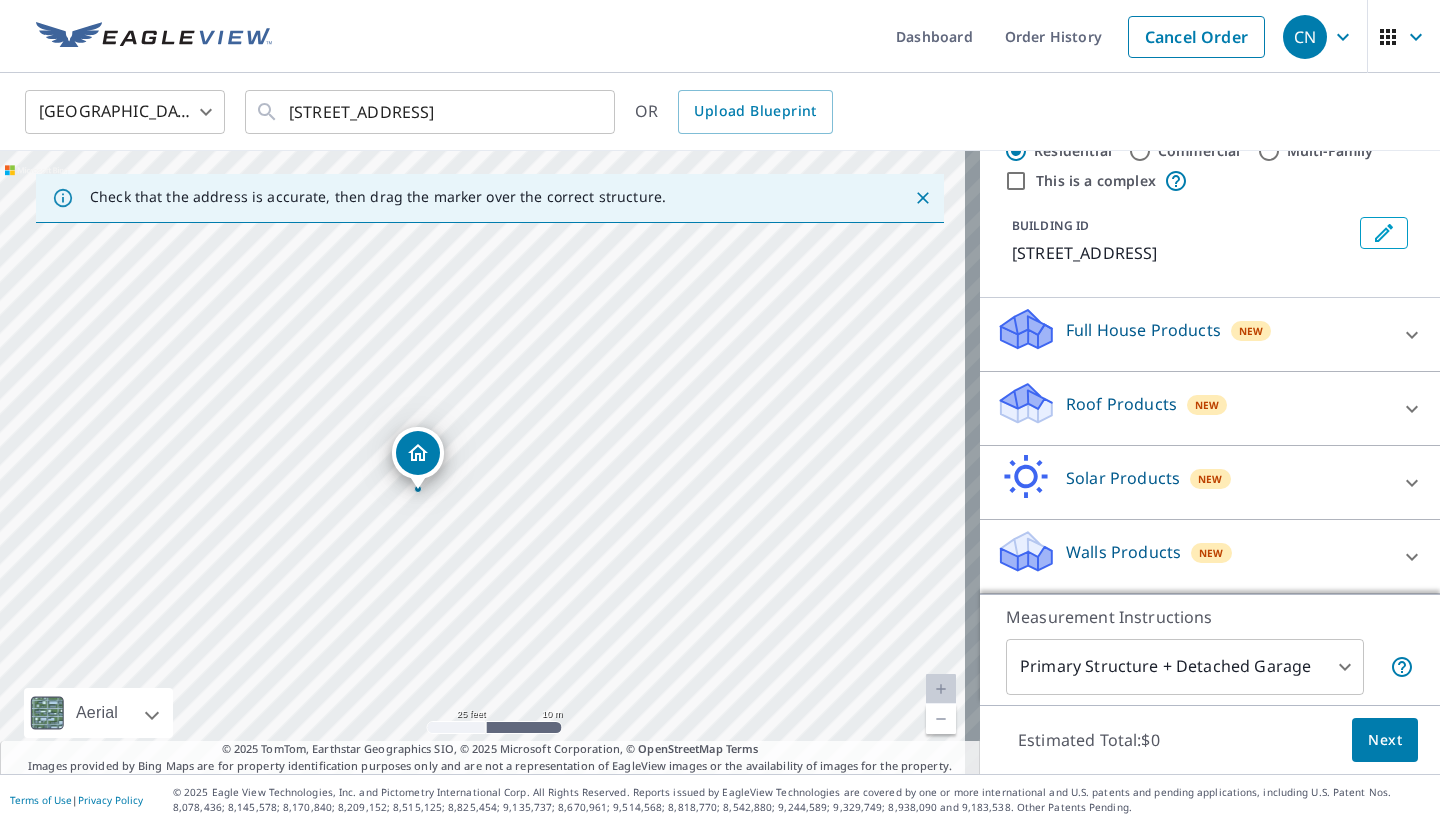 scroll, scrollTop: 84, scrollLeft: 0, axis: vertical 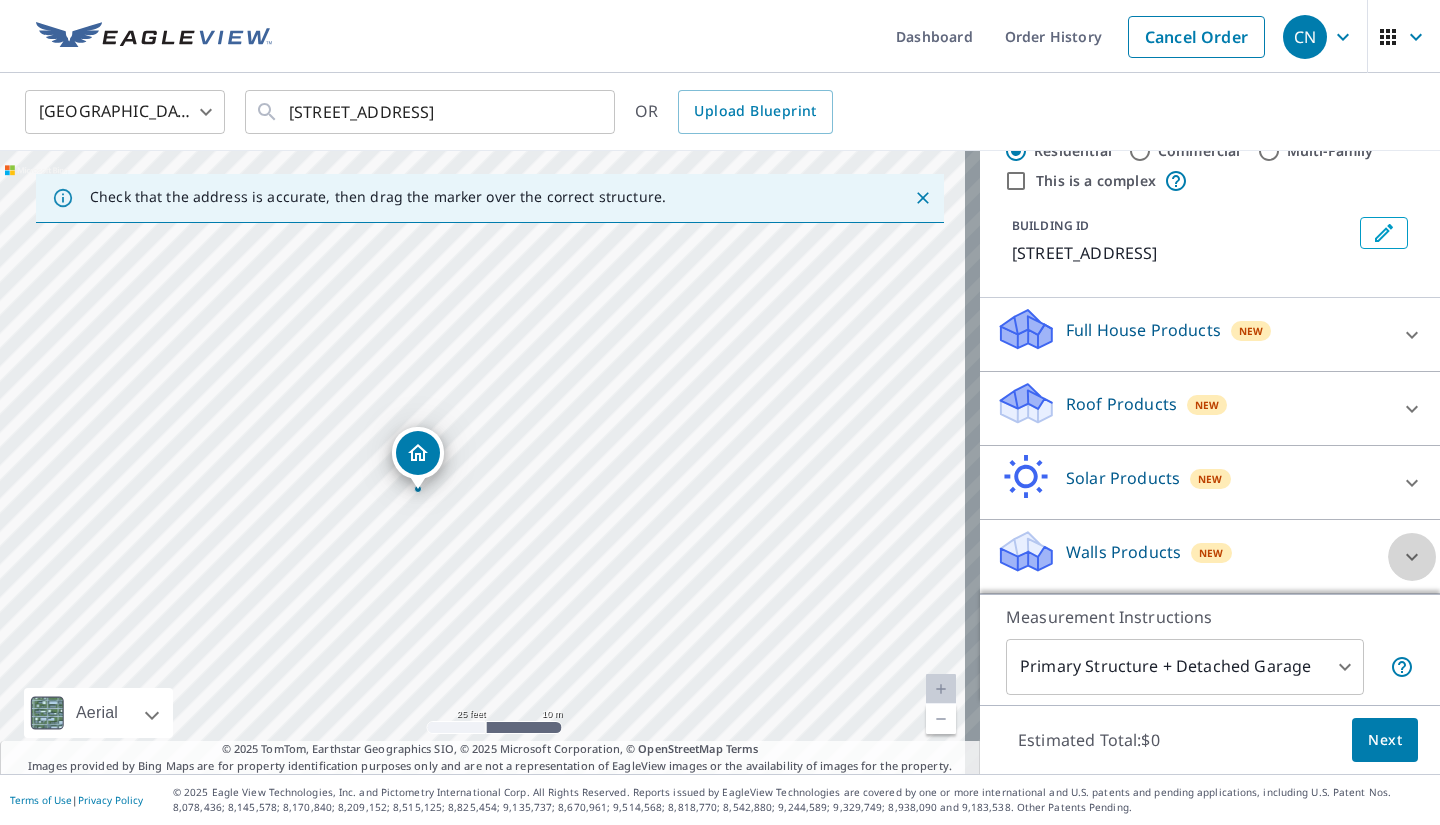 click 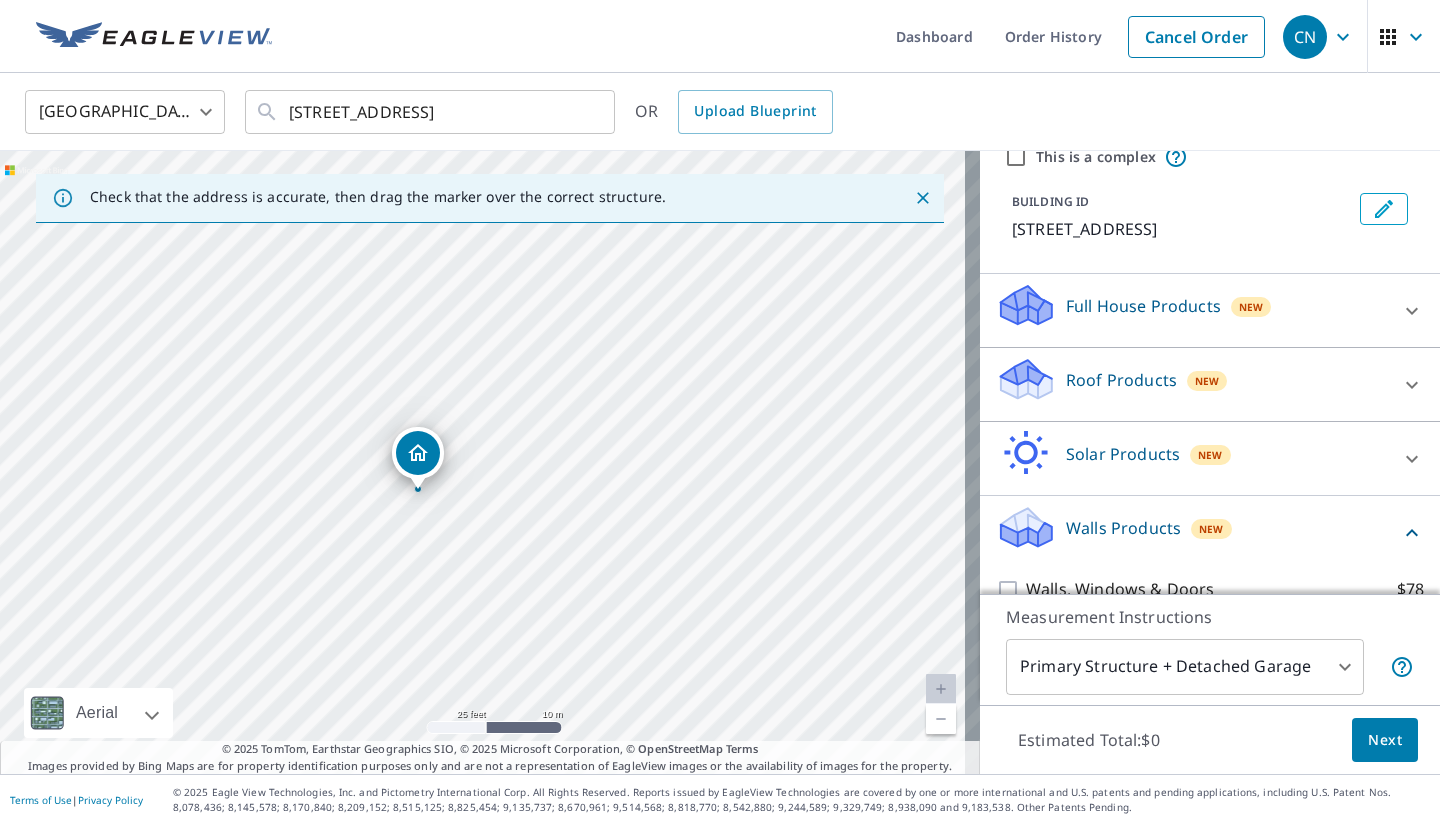 click on "New" at bounding box center [1211, 529] 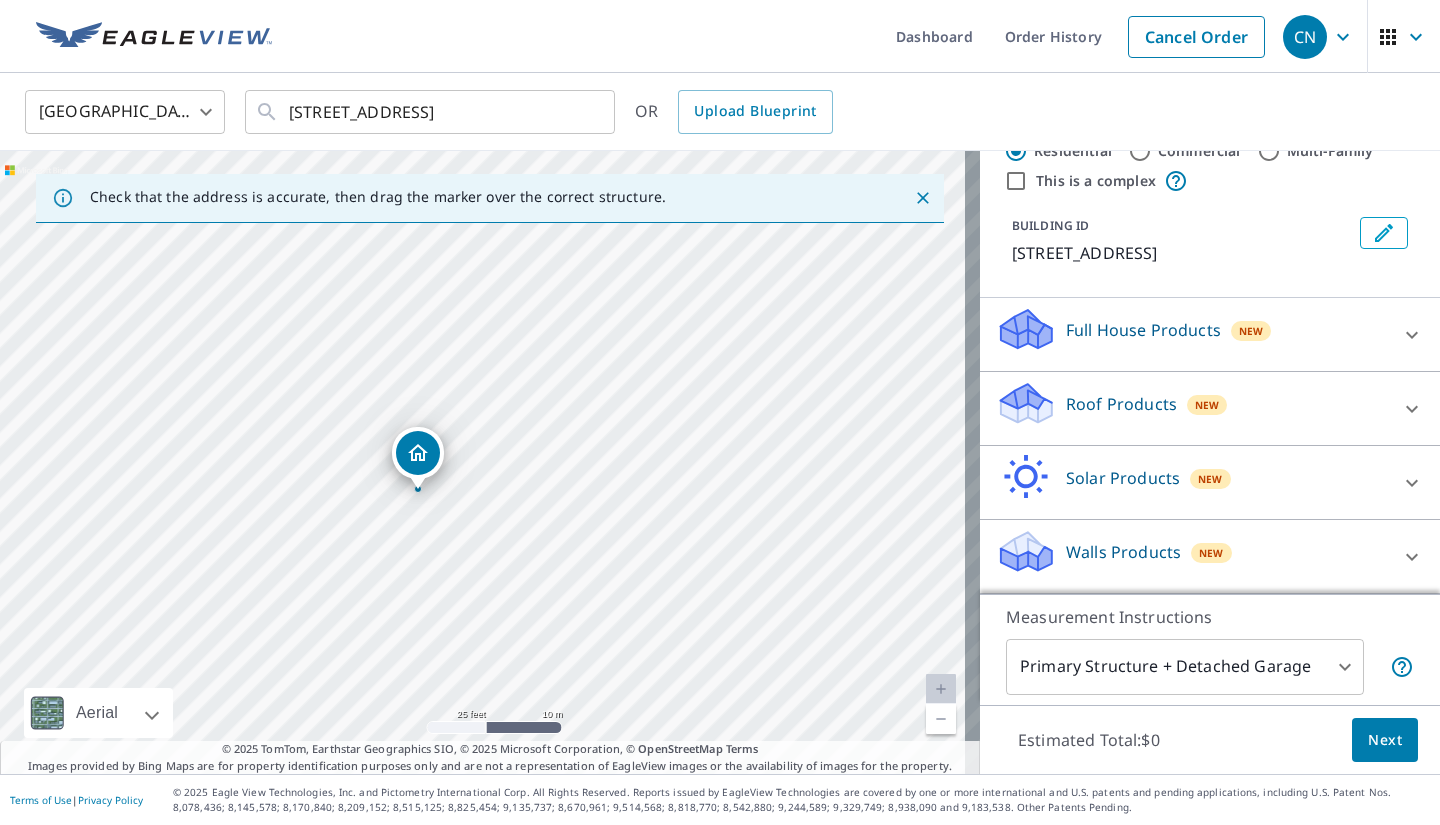 click on "Walls Products" at bounding box center (1123, 552) 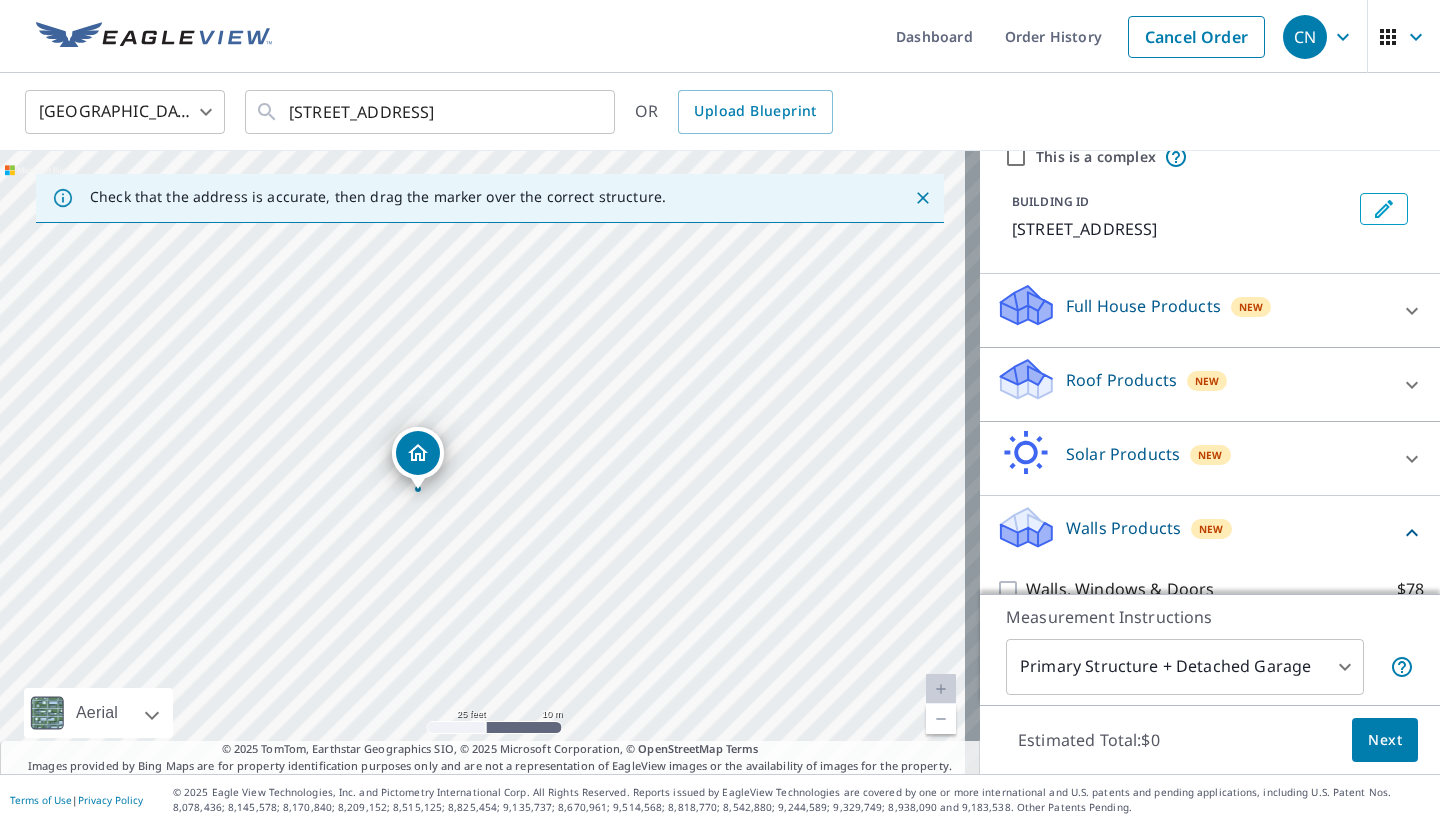click on "Walls Products" at bounding box center (1123, 528) 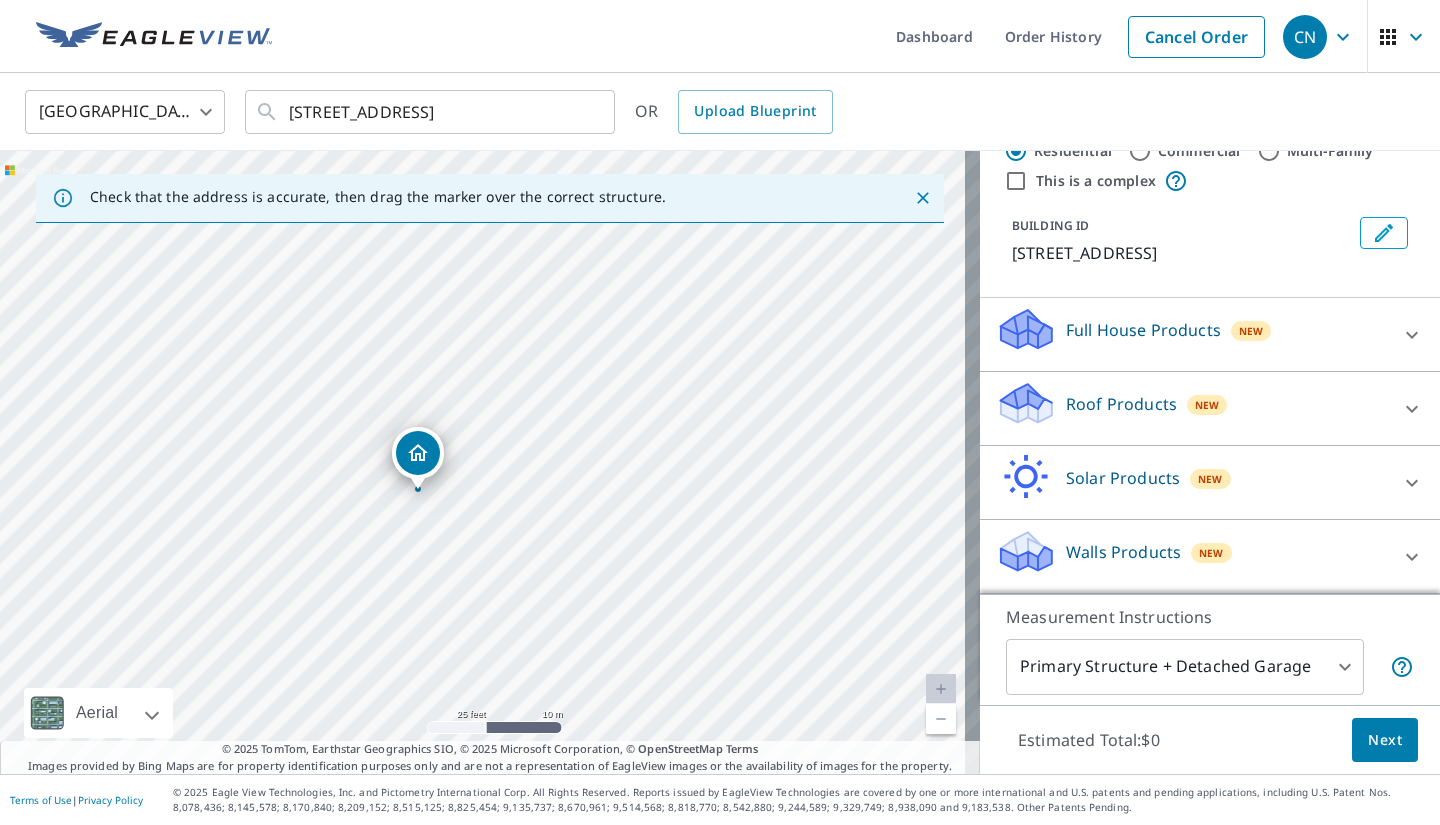 click on "Walls Products" at bounding box center [1123, 552] 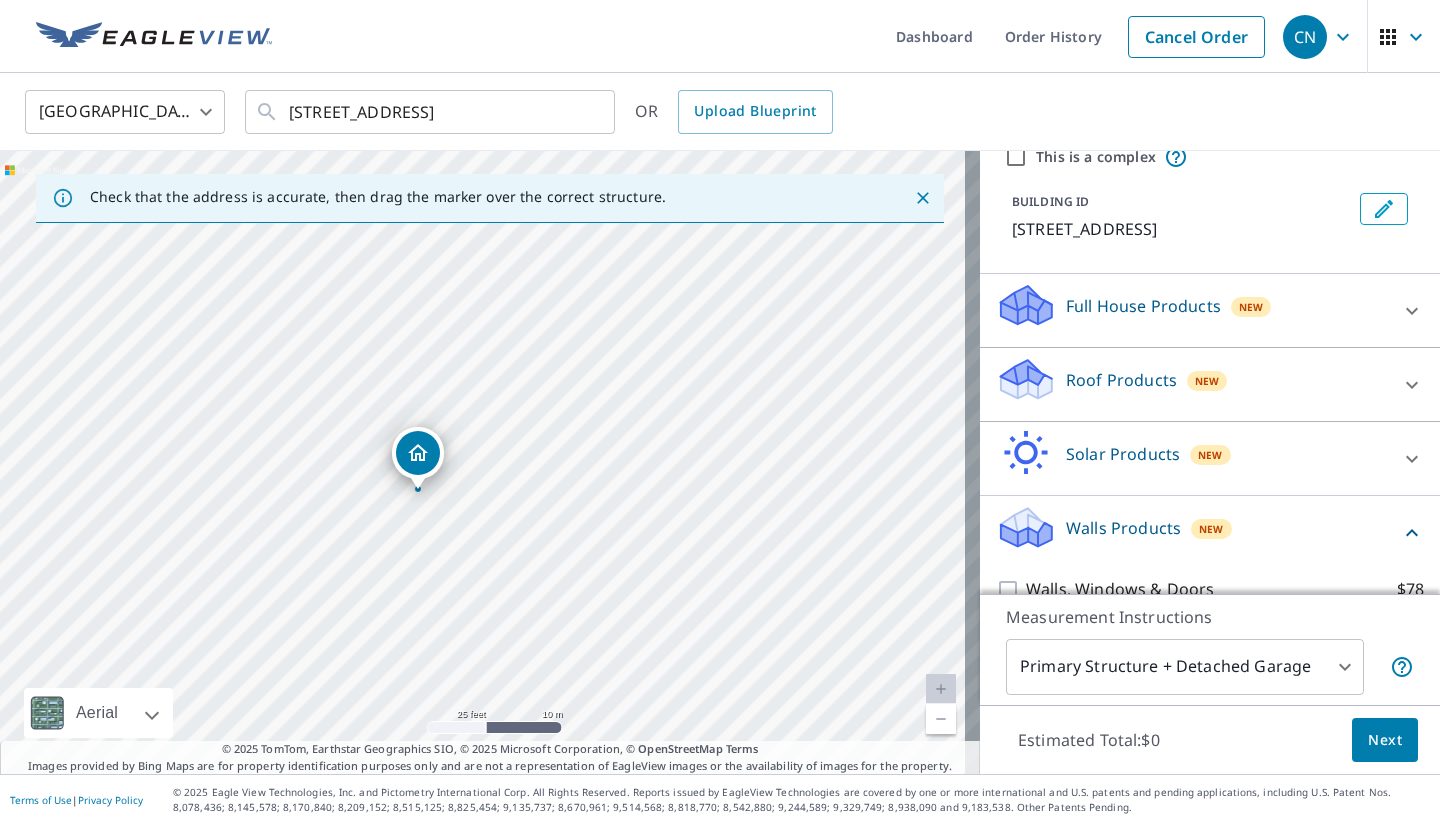 click 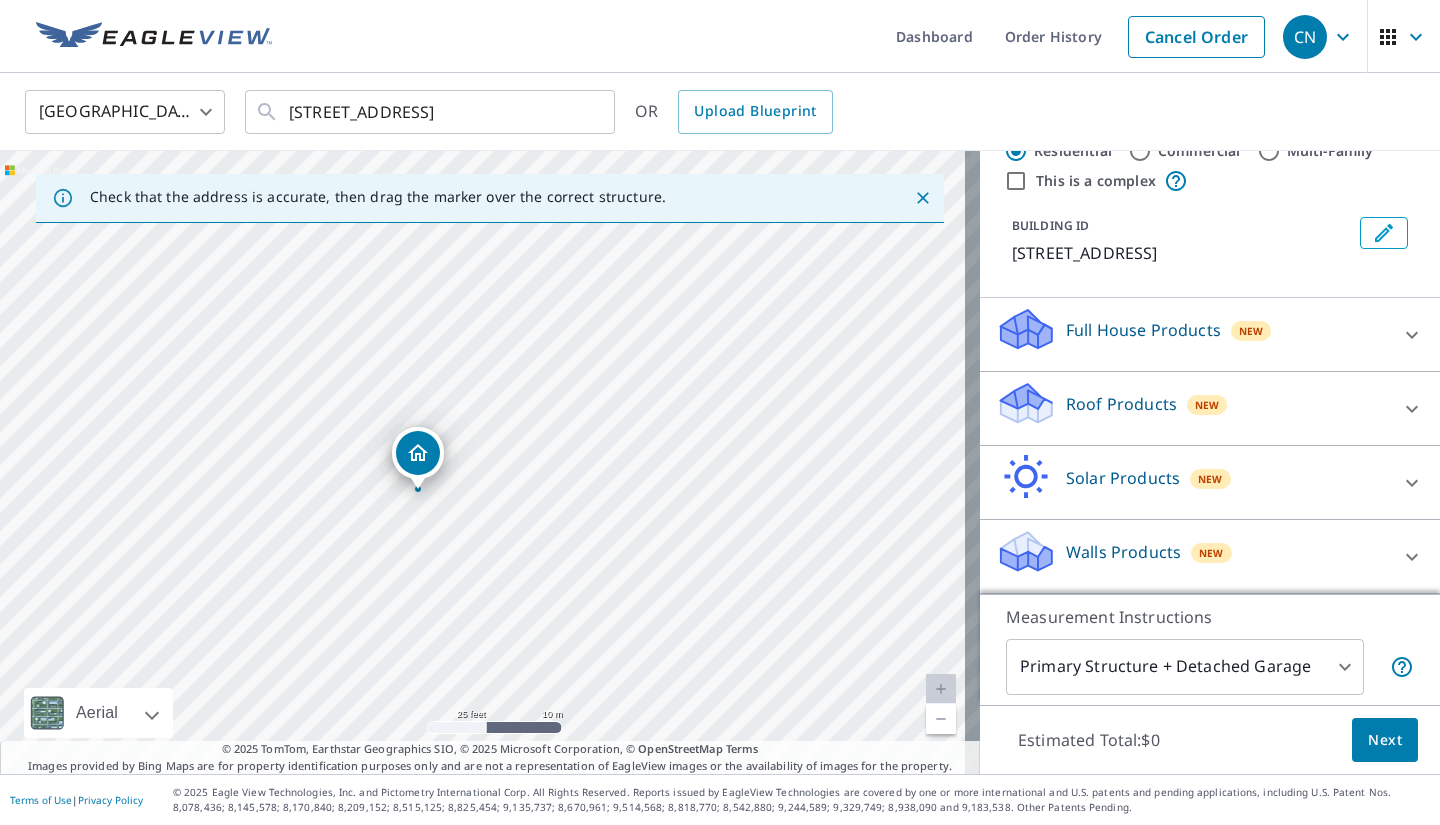 click 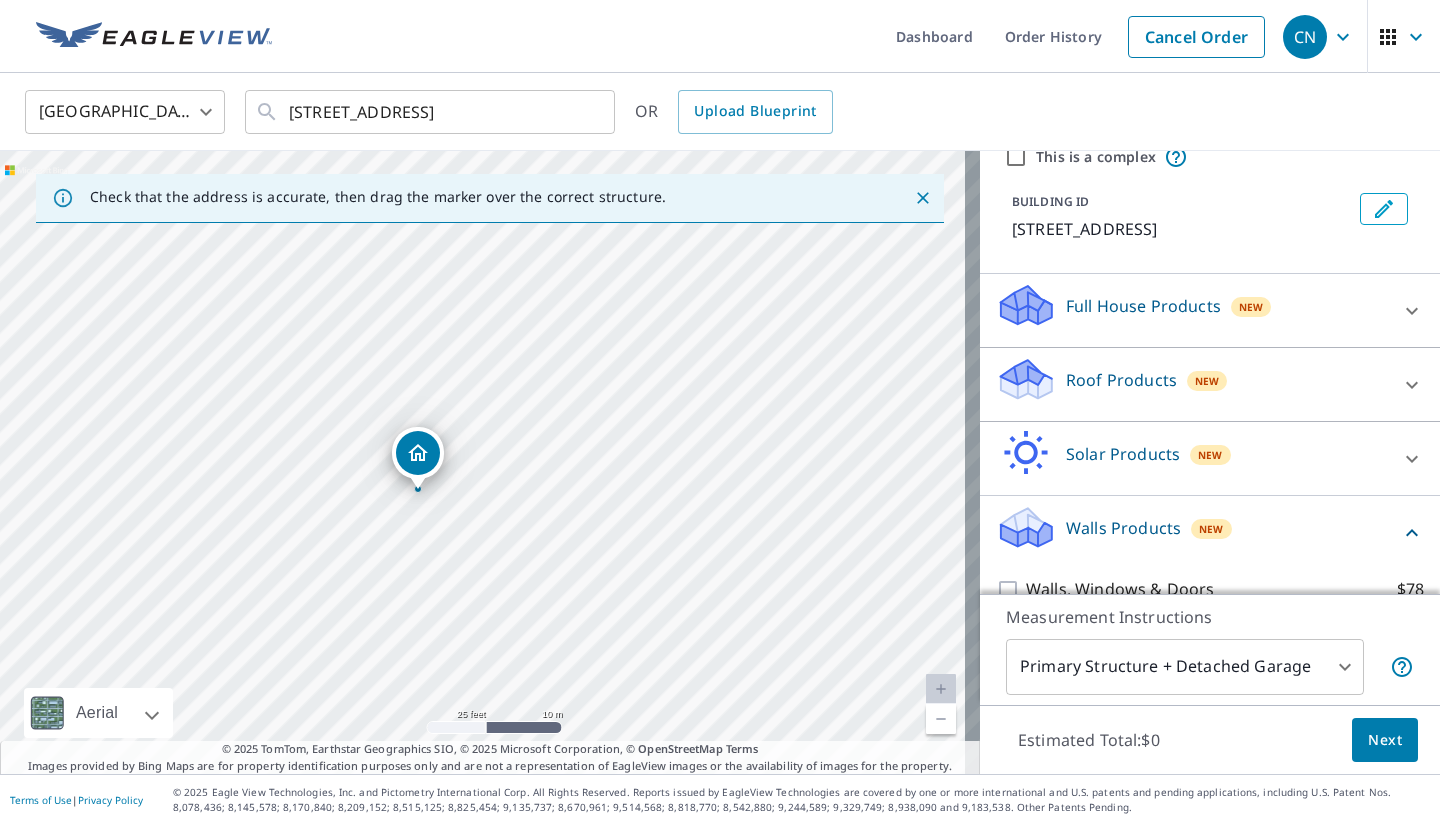 click 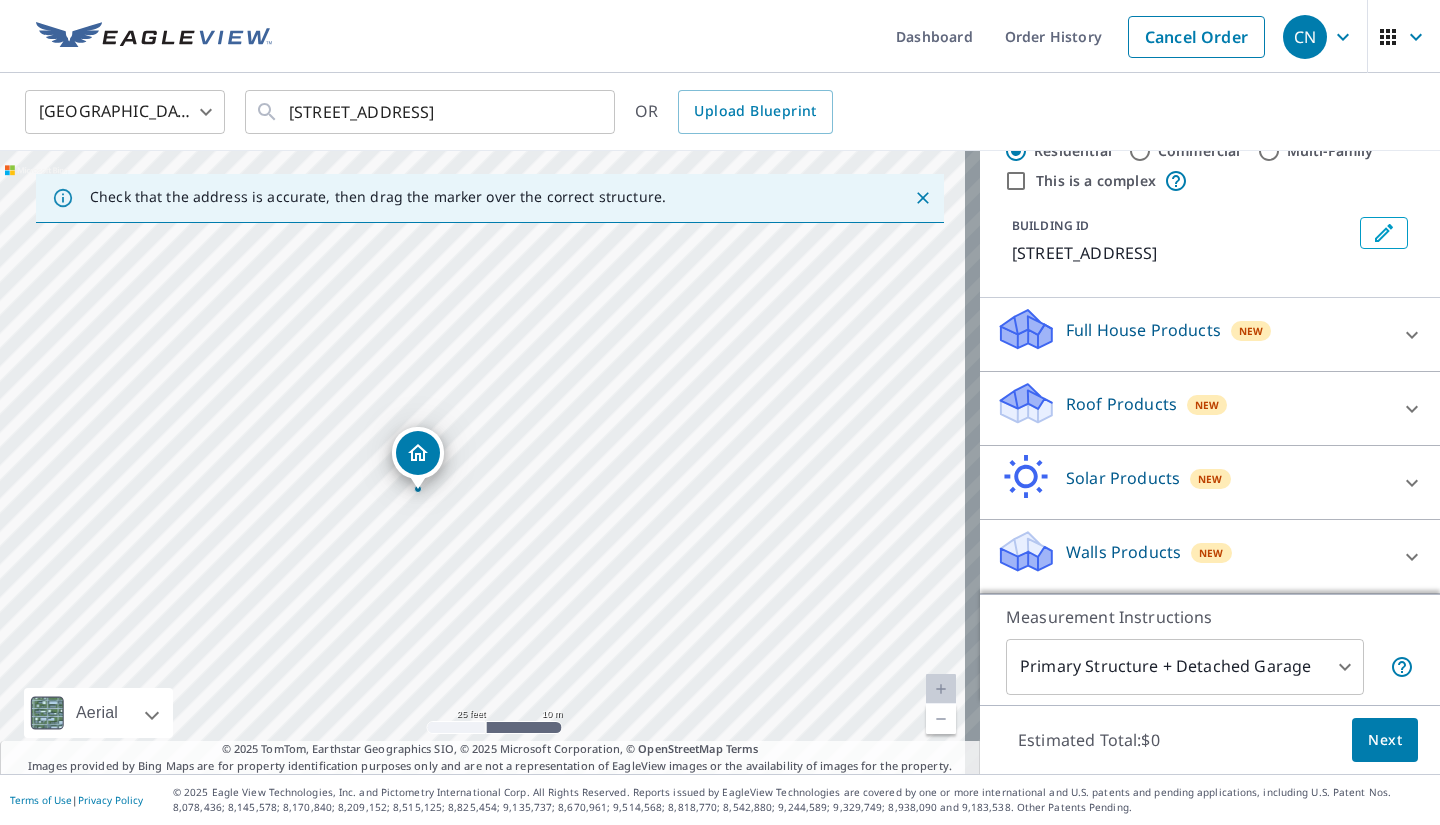 click 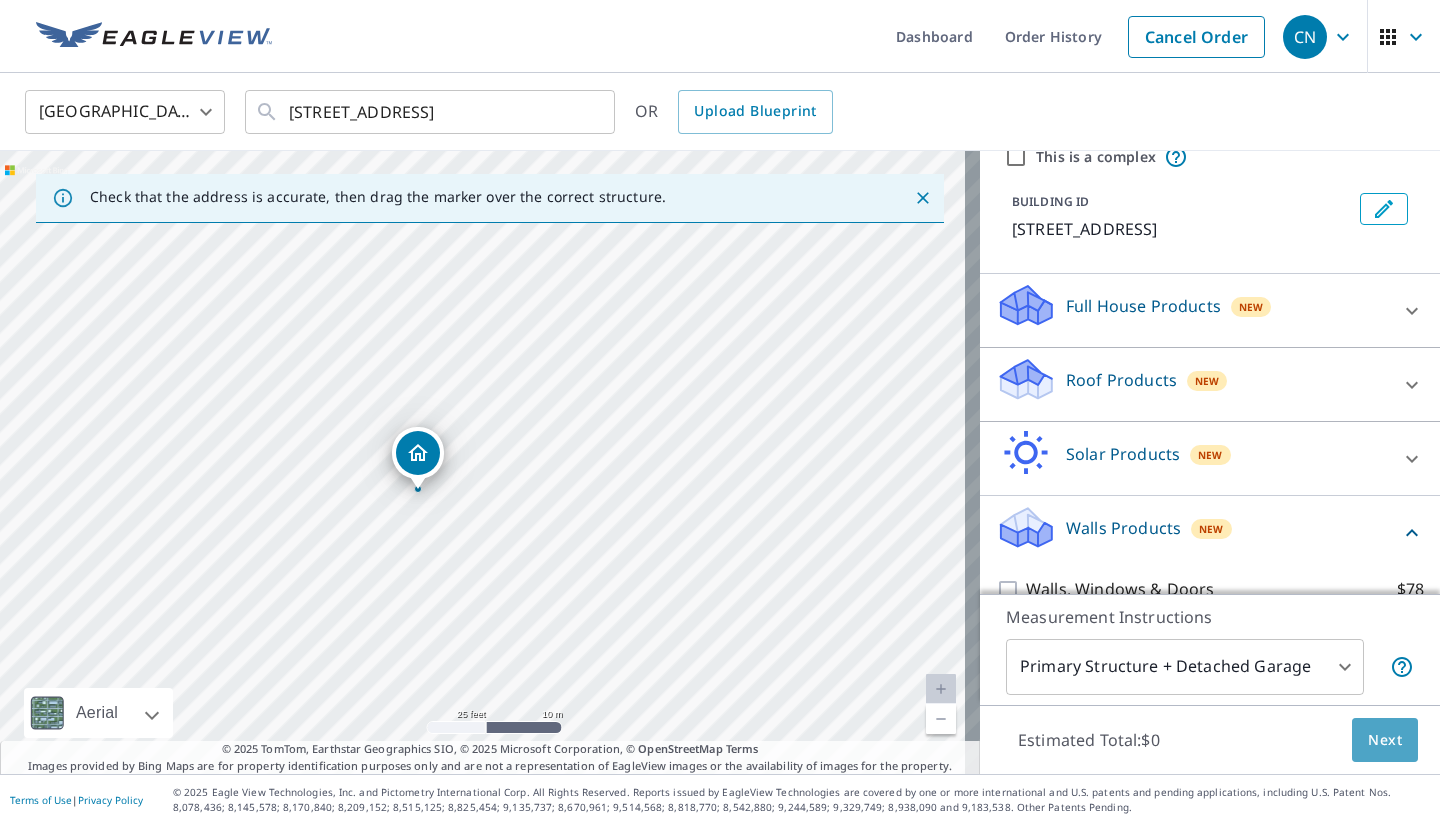 click on "Next" at bounding box center (1385, 740) 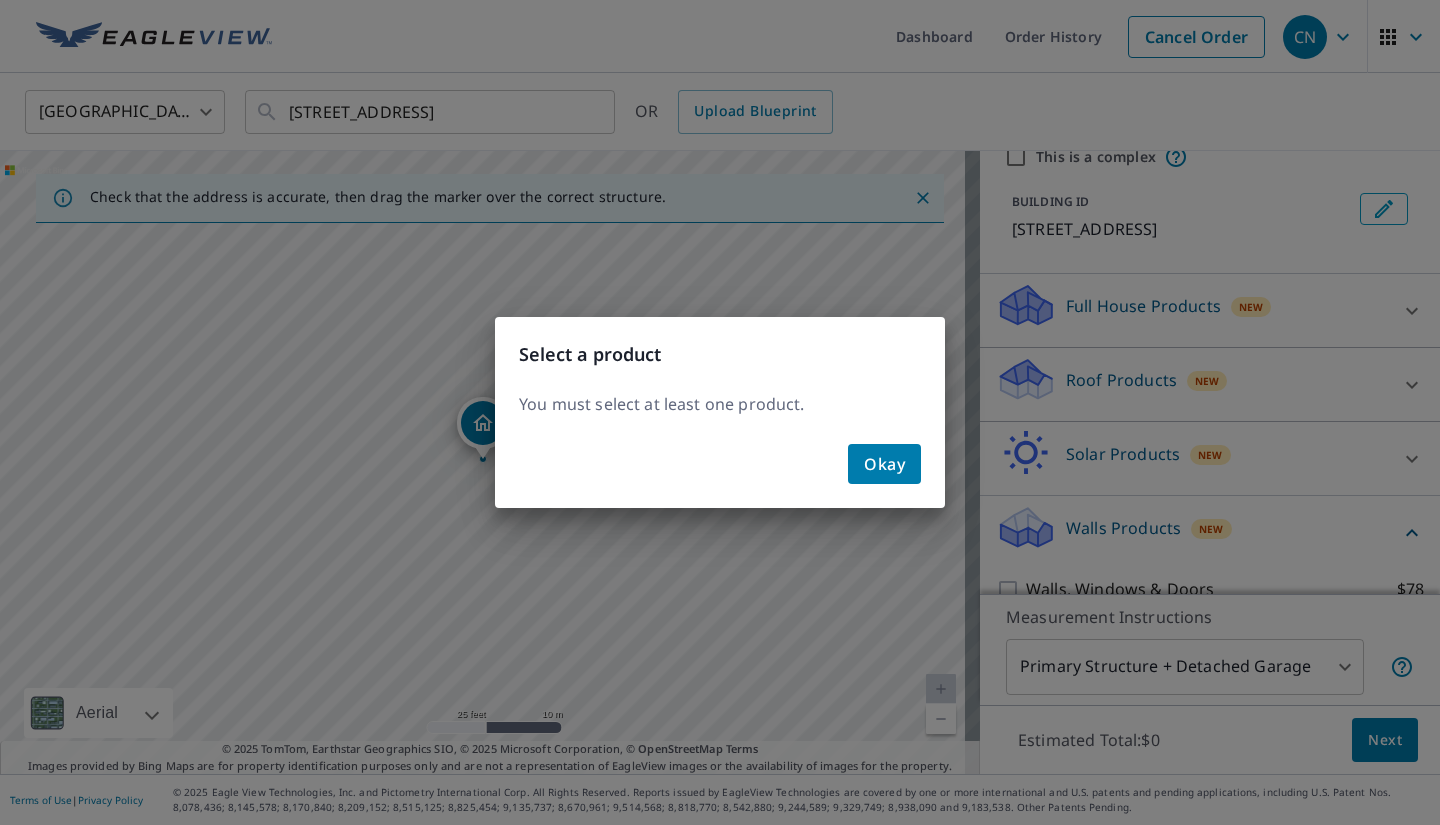click on "Okay" 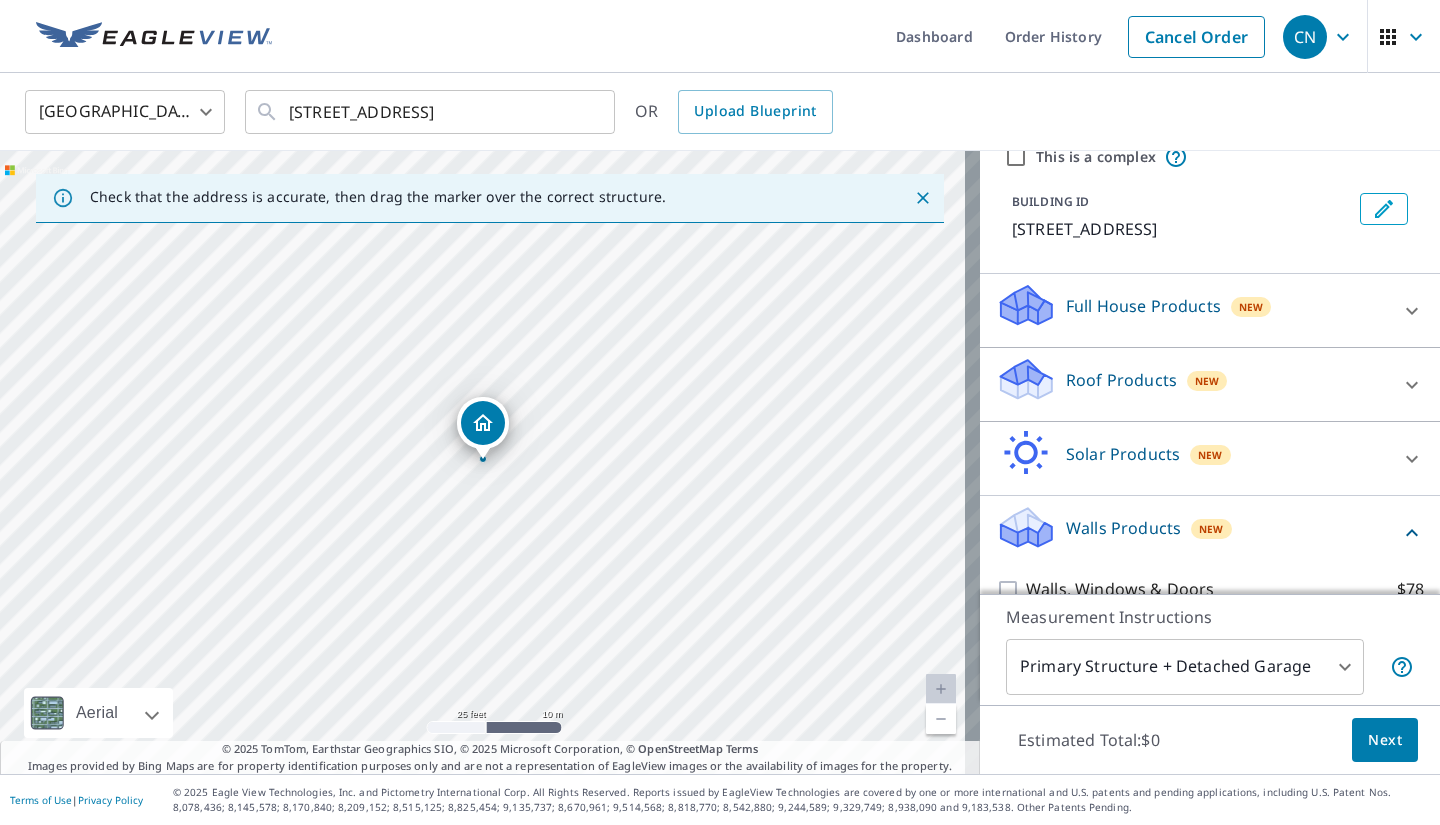 click 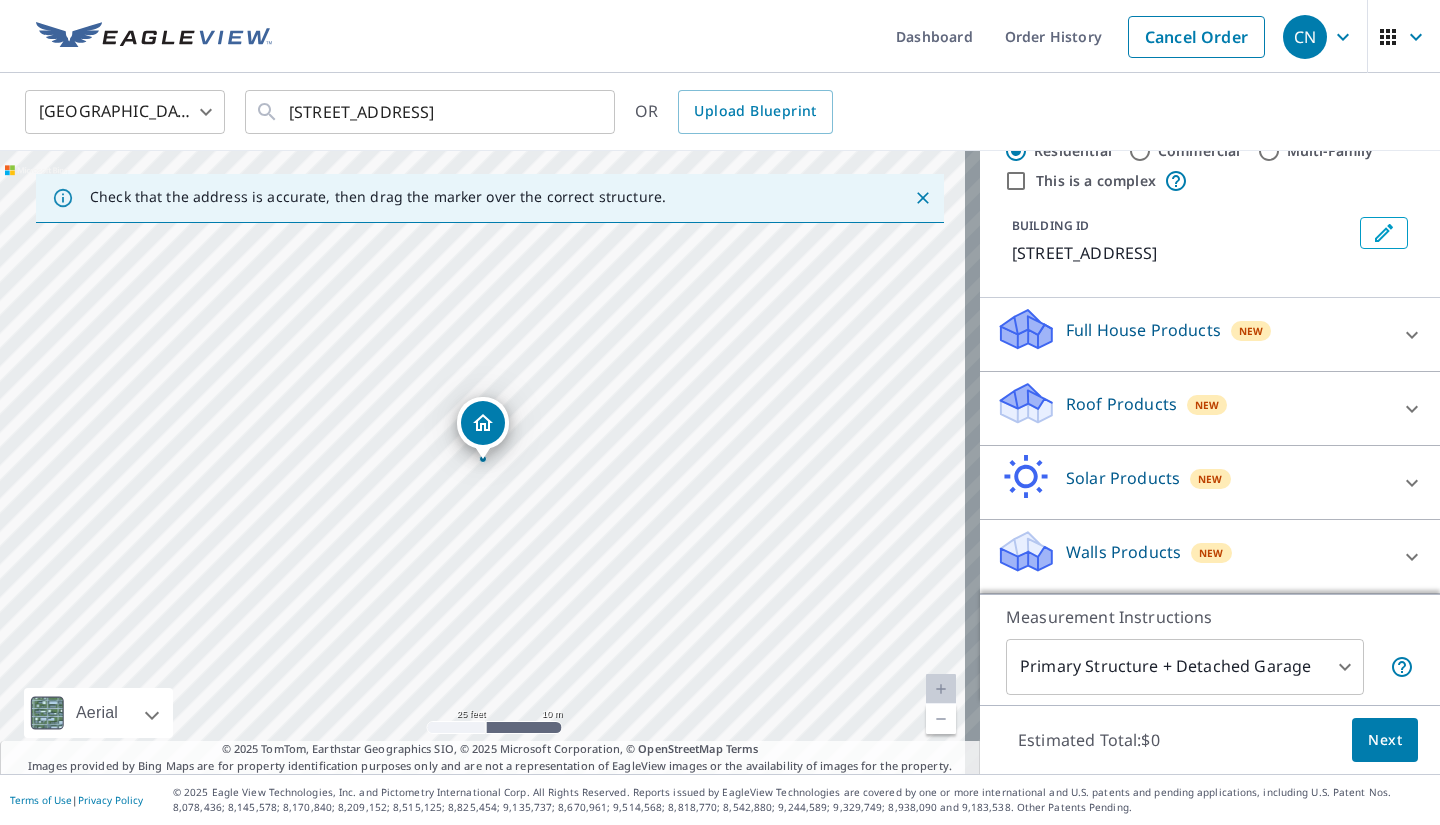 click 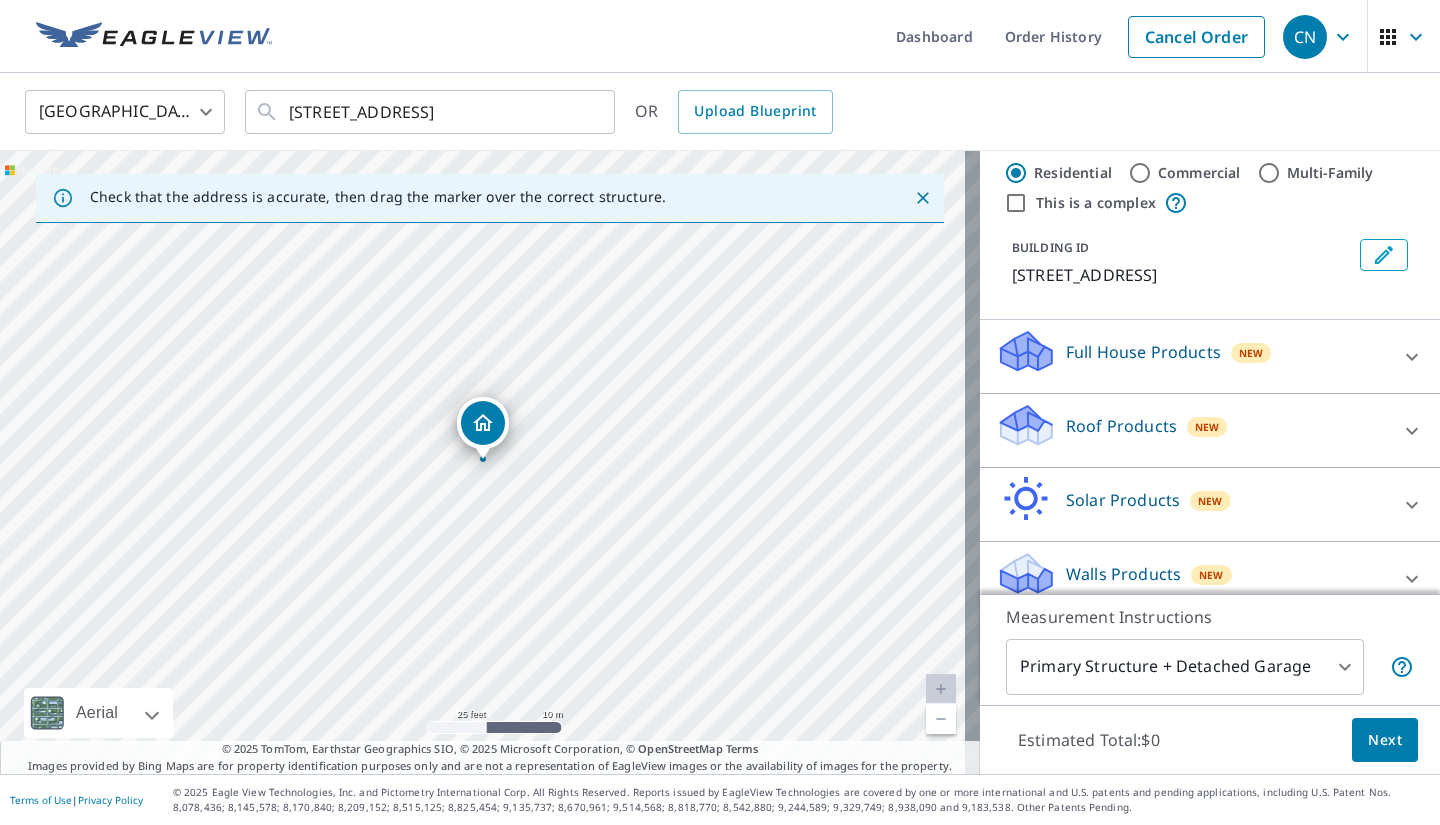 scroll, scrollTop: 84, scrollLeft: 0, axis: vertical 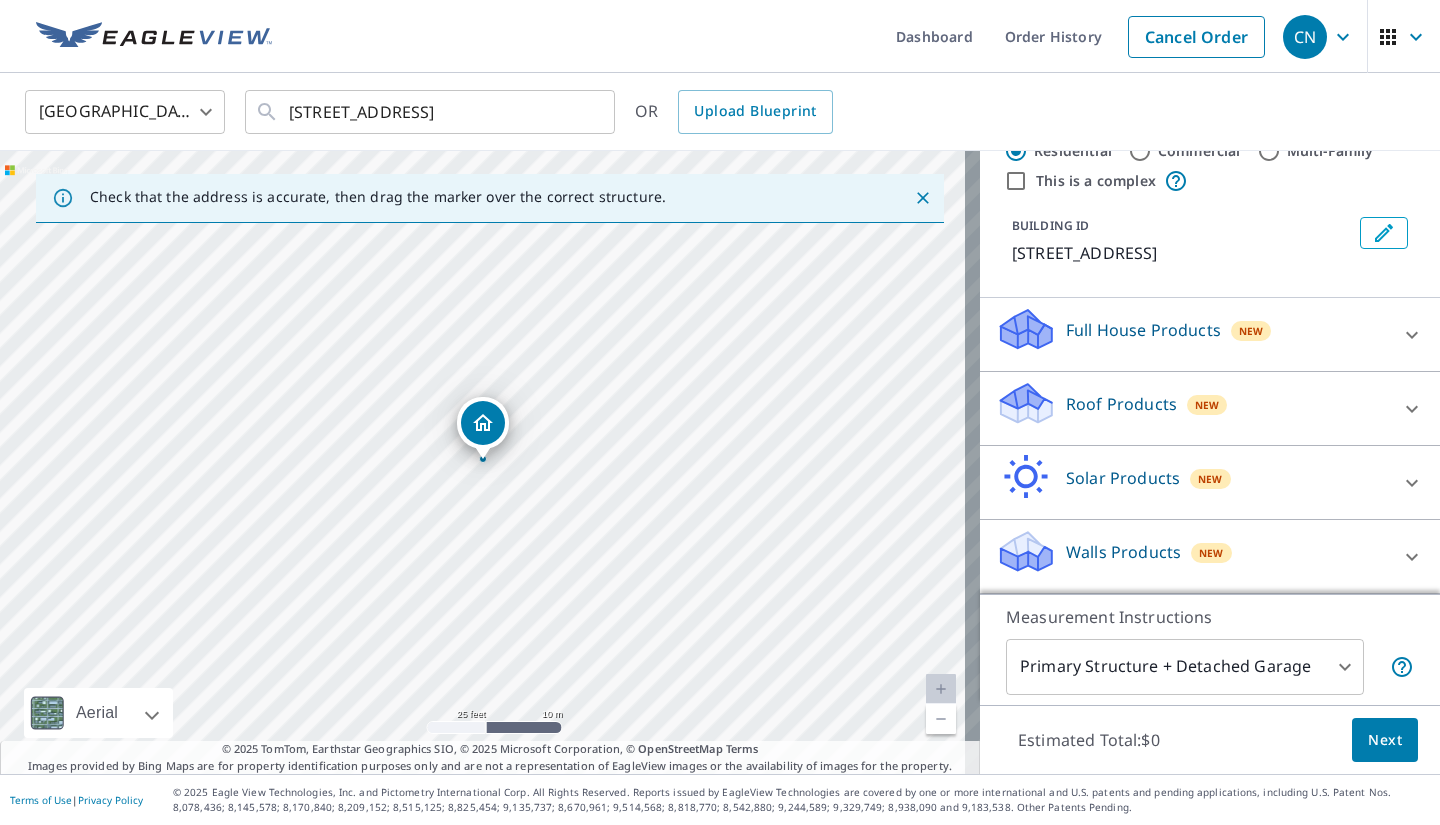 click 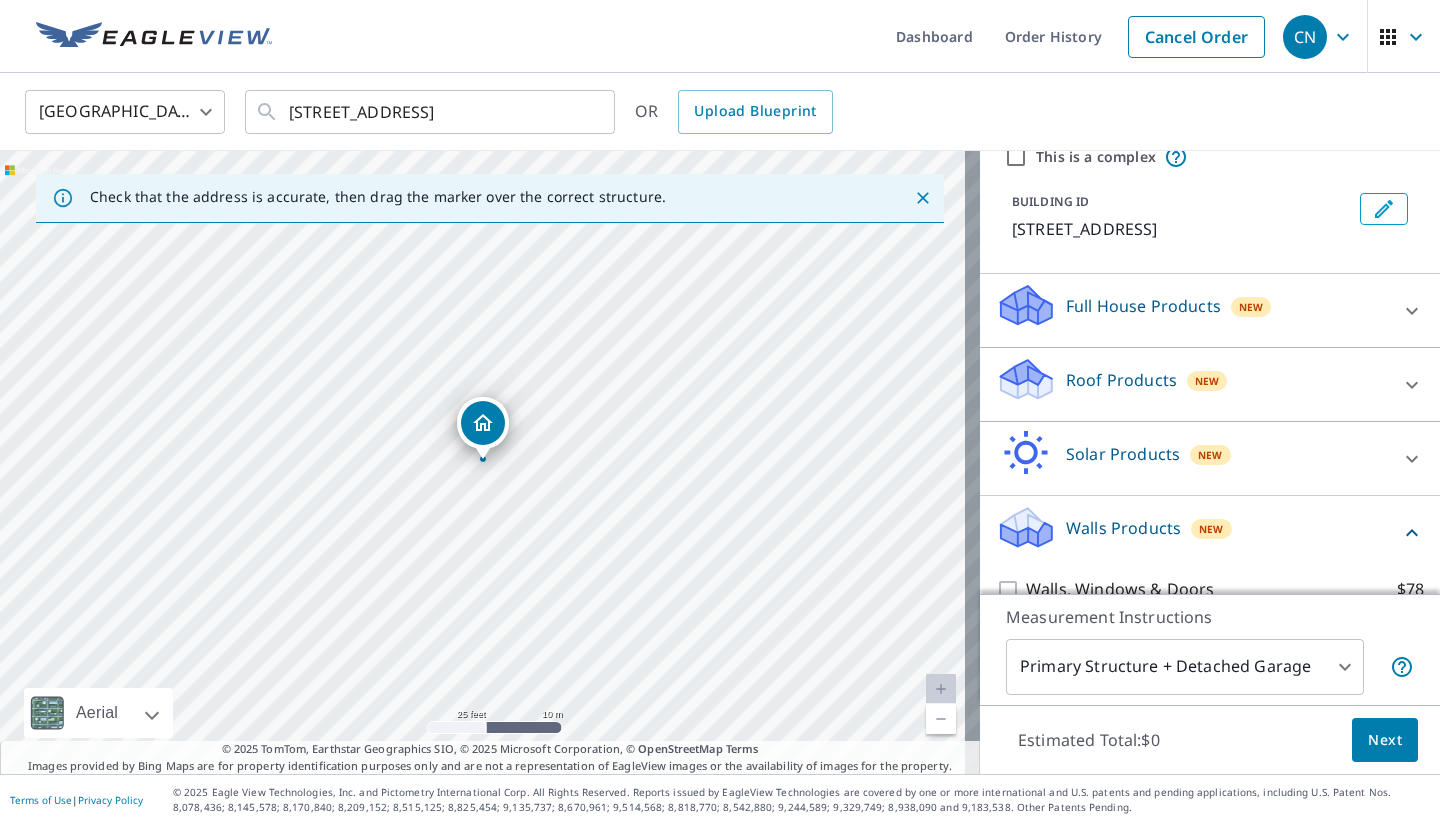 click on "Walls Products" at bounding box center (1123, 528) 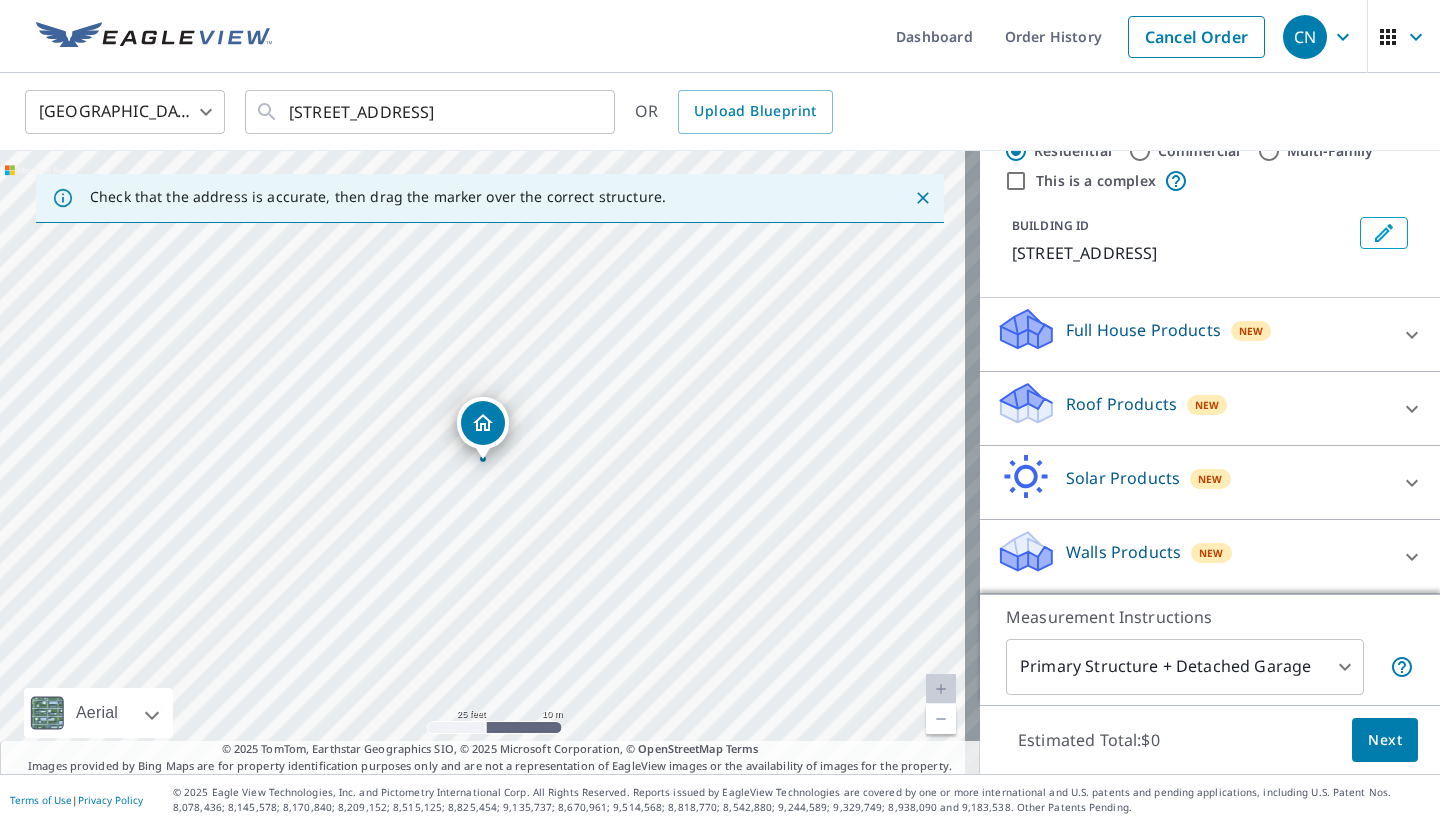 click on "Walls Products" at bounding box center (1123, 552) 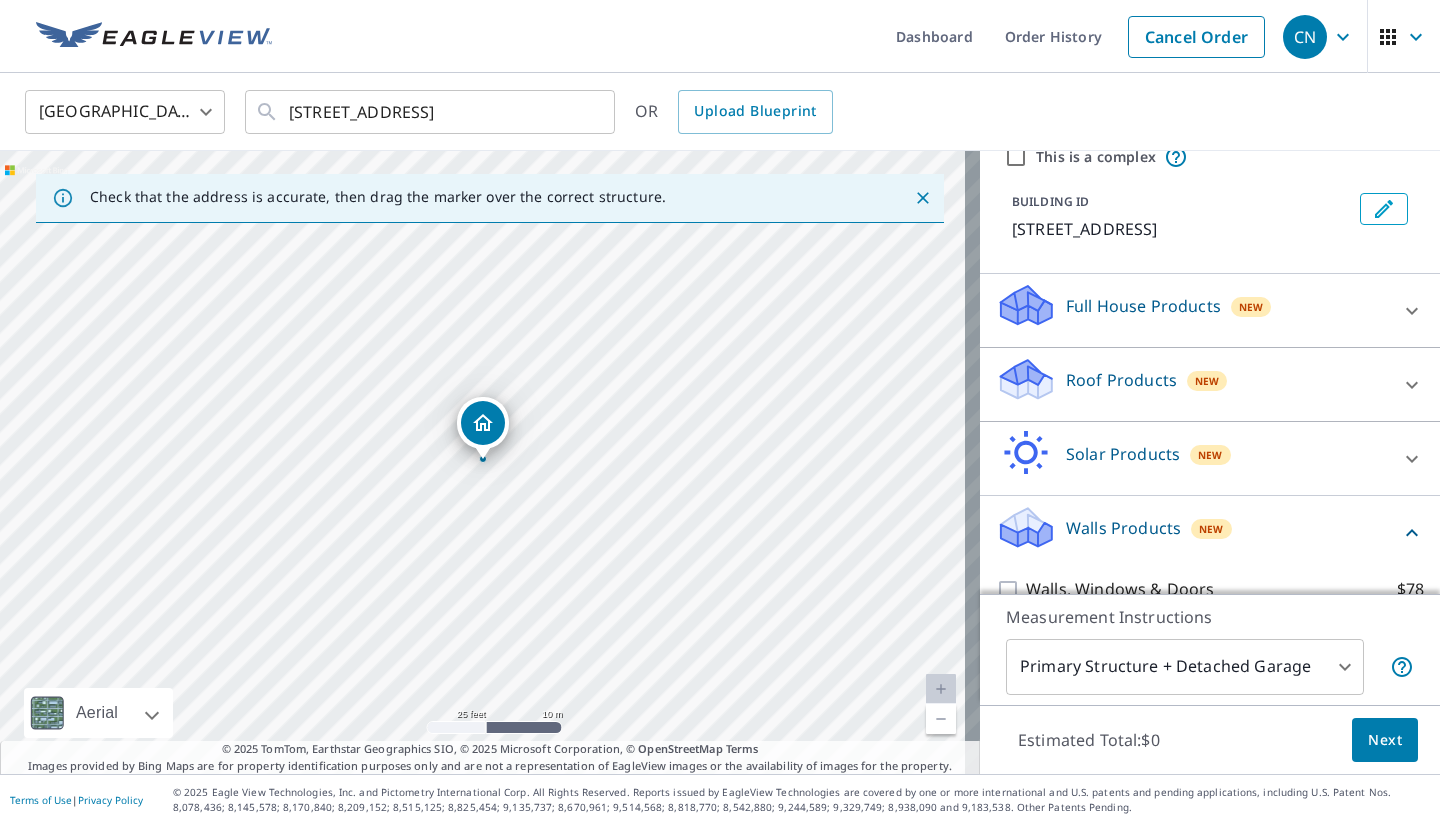 click on "Walls Products" at bounding box center [1123, 528] 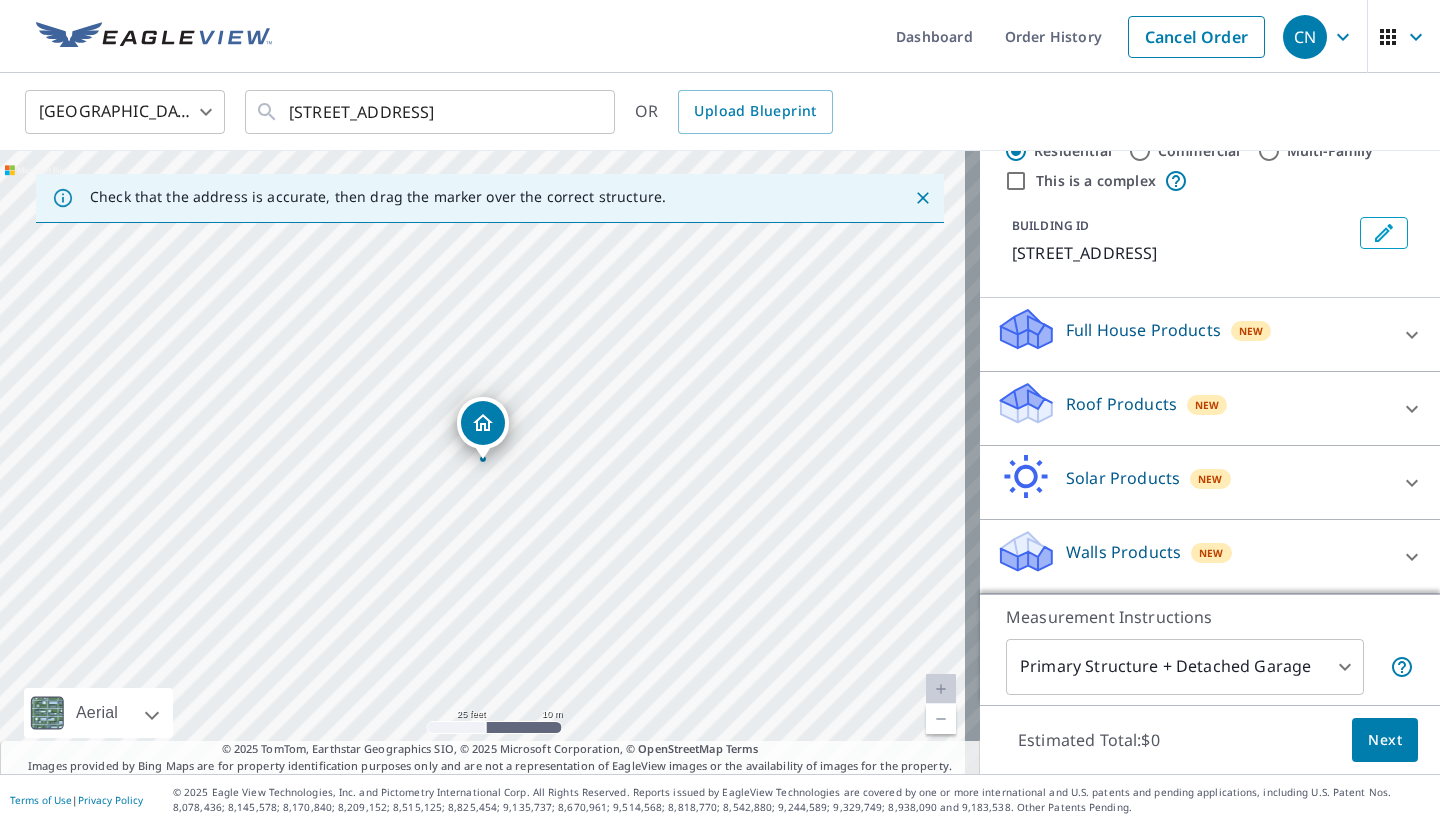 click on "Walls Products" at bounding box center (1123, 552) 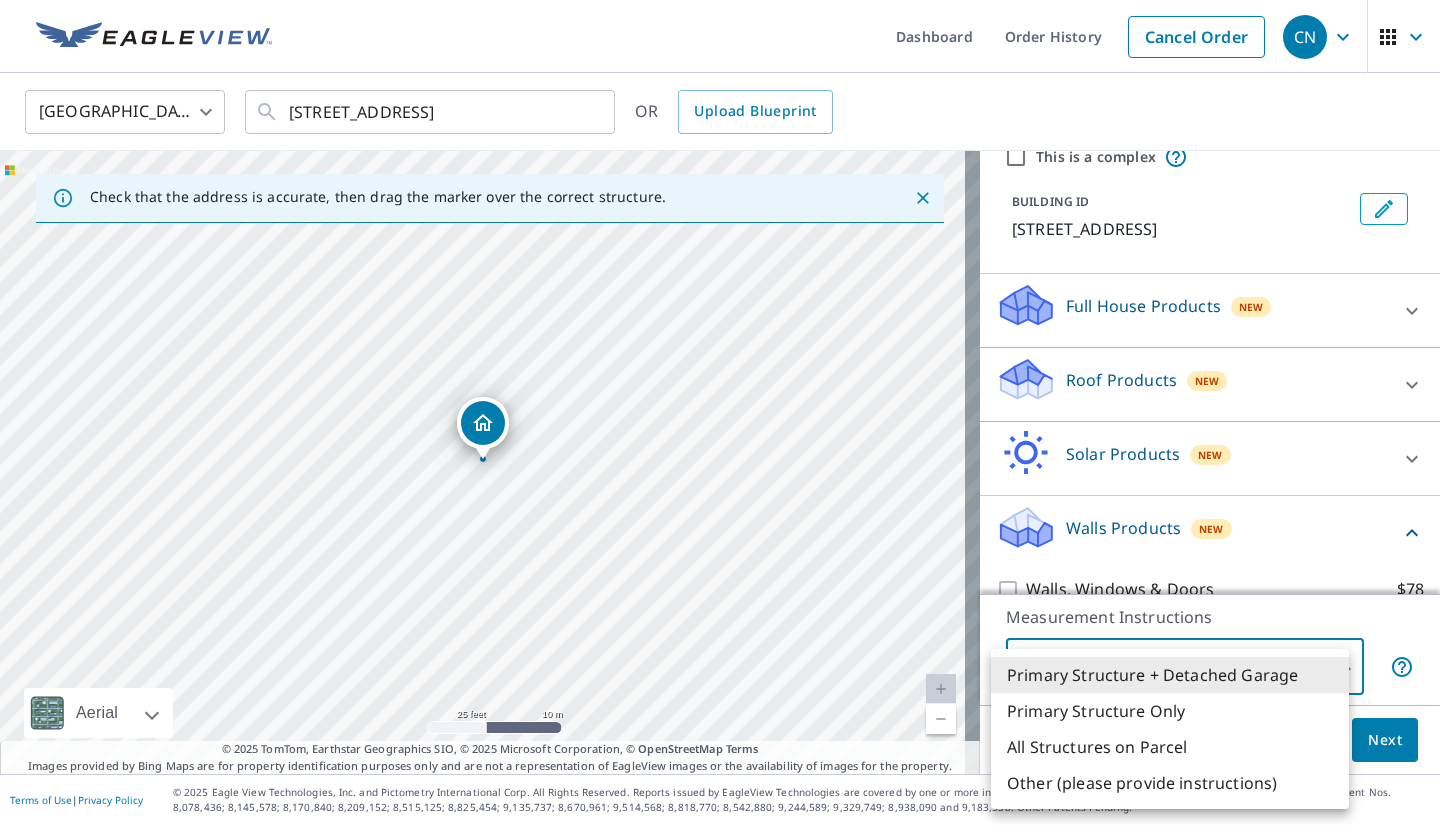 click on "CN CN
Dashboard Order History Cancel Order CN [GEOGRAPHIC_DATA] [GEOGRAPHIC_DATA] ​ [STREET_ADDRESS] ​ OR Upload Blueprint Check that the address is accurate, then drag the marker over the correct structure. [STREET_ADDRESS] Aerial Road A standard road map Aerial A detailed look from above Labels Labels 25 feet 10 m © 2025 TomTom, © Vexcel Imaging, © 2025 Microsoft Corporation,  © OpenStreetMap Terms © 2025 TomTom, Earthstar Geographics SIO, © 2025 Microsoft Corporation, ©   OpenStreetMap   Terms Images provided by Bing Maps are for property identification purposes only and are not a representation of EagleView images or the availability of images for the property. PROPERTY TYPE Residential Commercial Multi-Family This is a complex BUILDING ID [STREET_ADDRESS] Full House Products New Full House™ $105 Roof Products New Premium $32.75 - $87 Standard $32.75 QuickSquares™ $18 Gutter $13.75 Bid Perfect™ $18 Solar Products New" at bounding box center [720, 412] 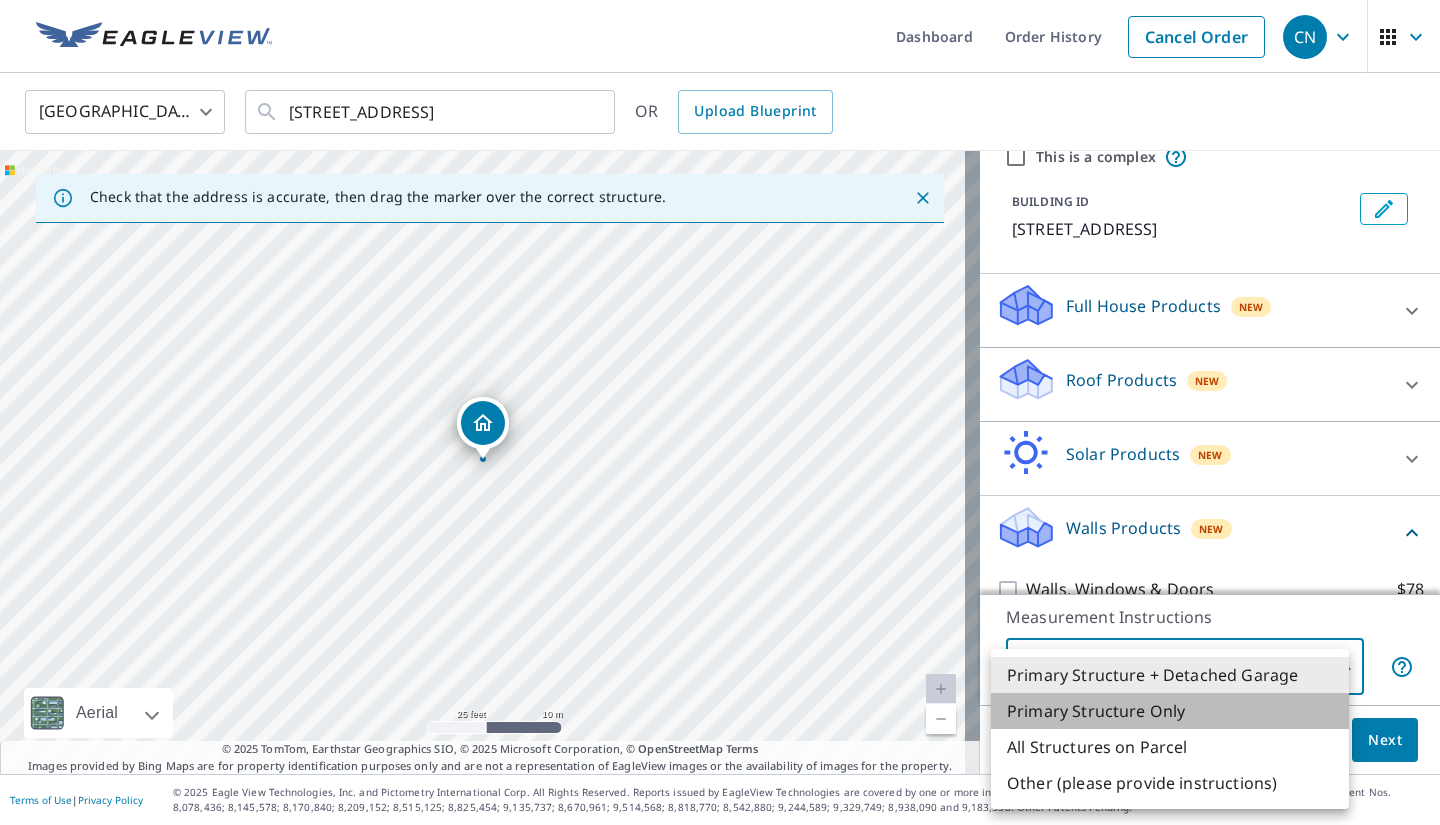 click on "Primary Structure Only" at bounding box center (1170, 711) 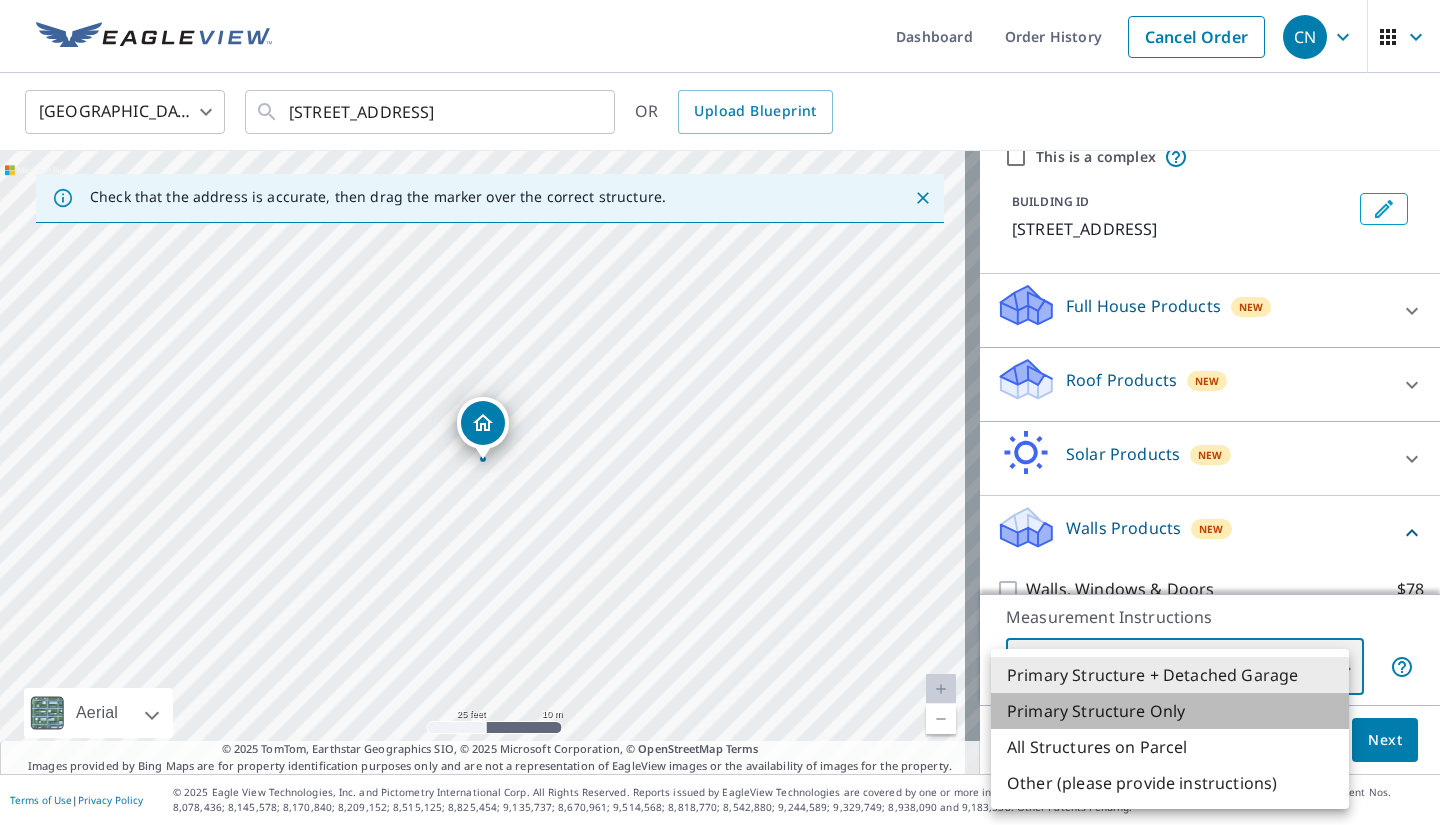 type on "2" 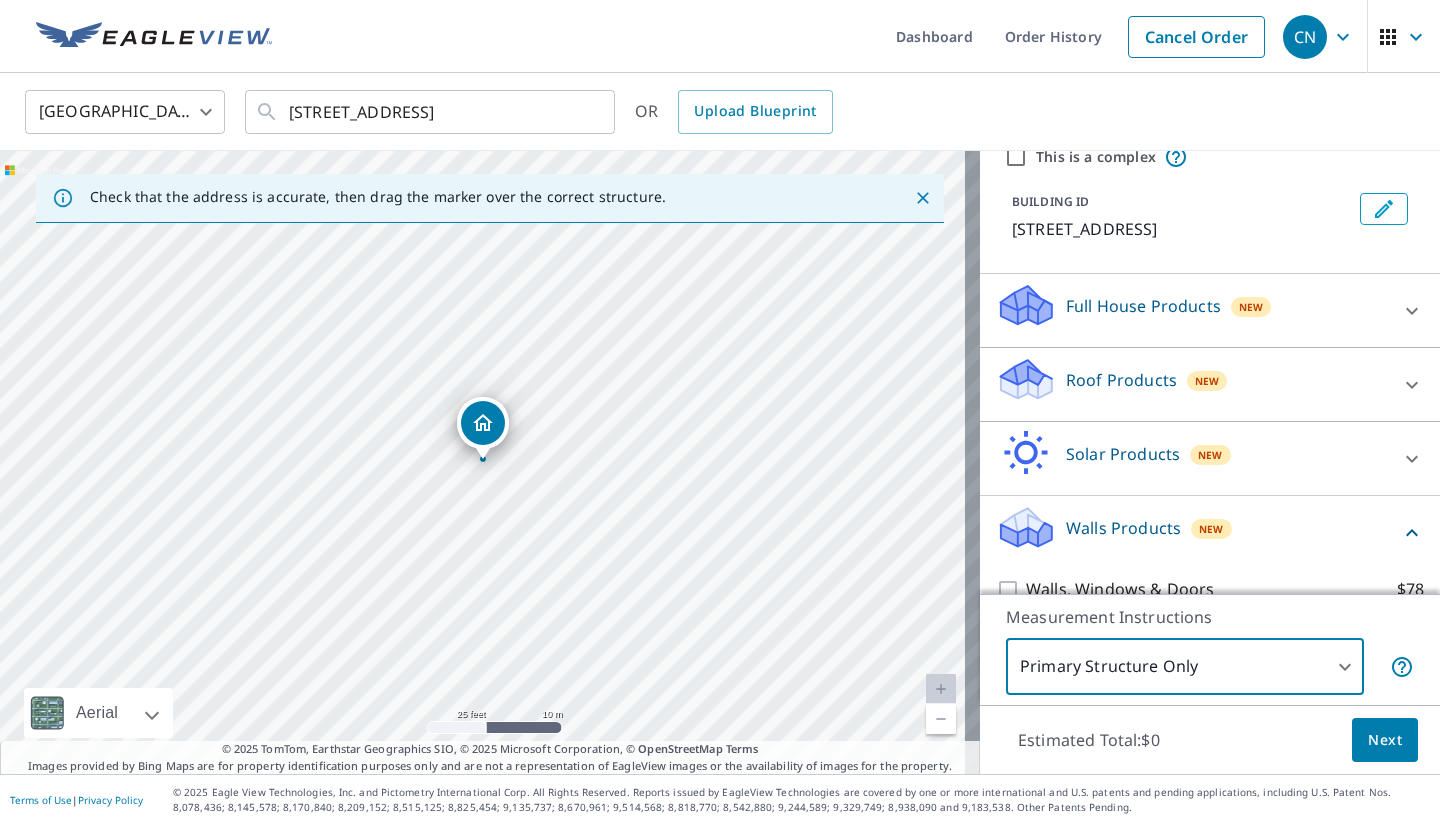 click on "New" at bounding box center [1211, 529] 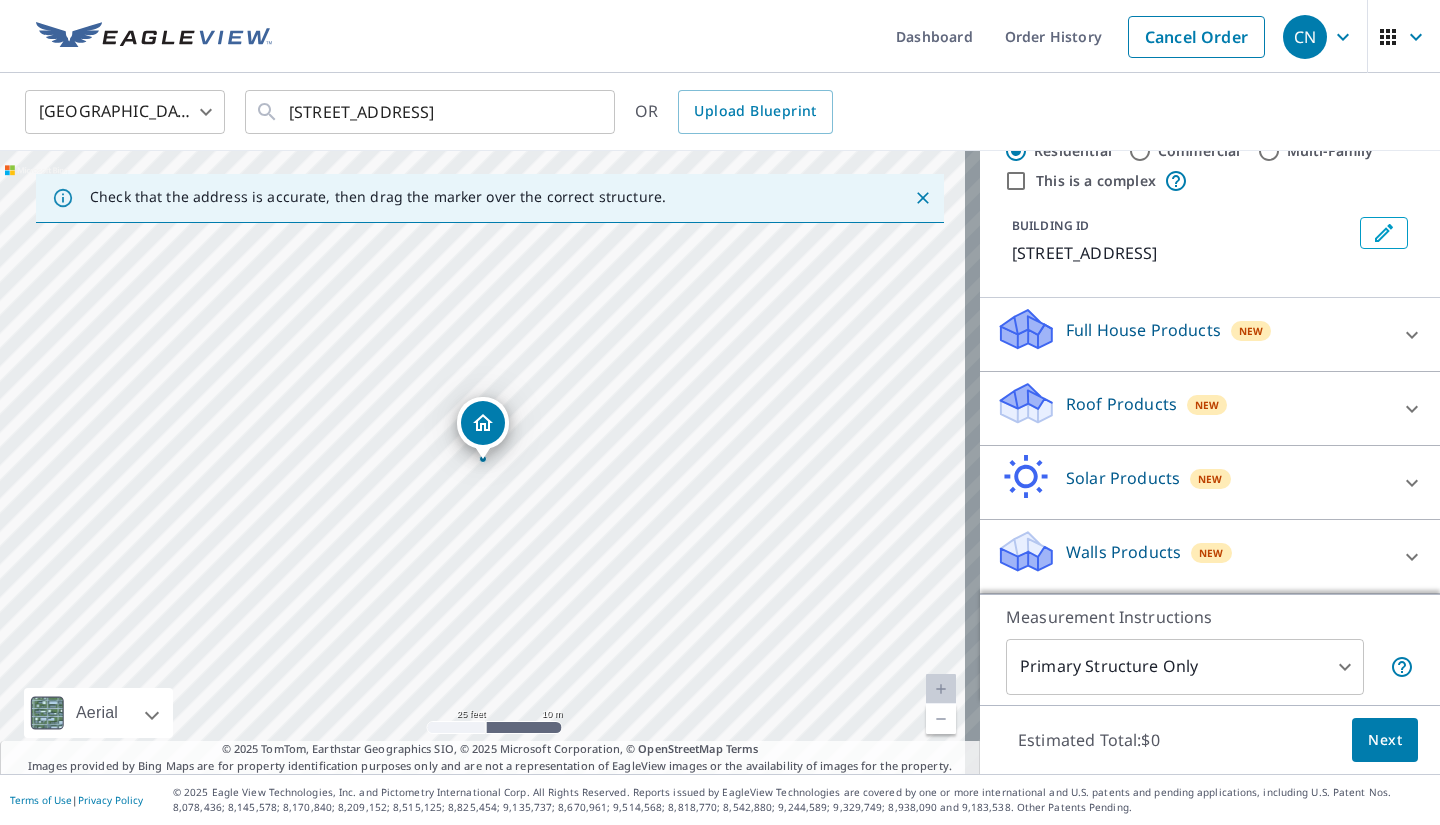 click on "New" at bounding box center (1211, 553) 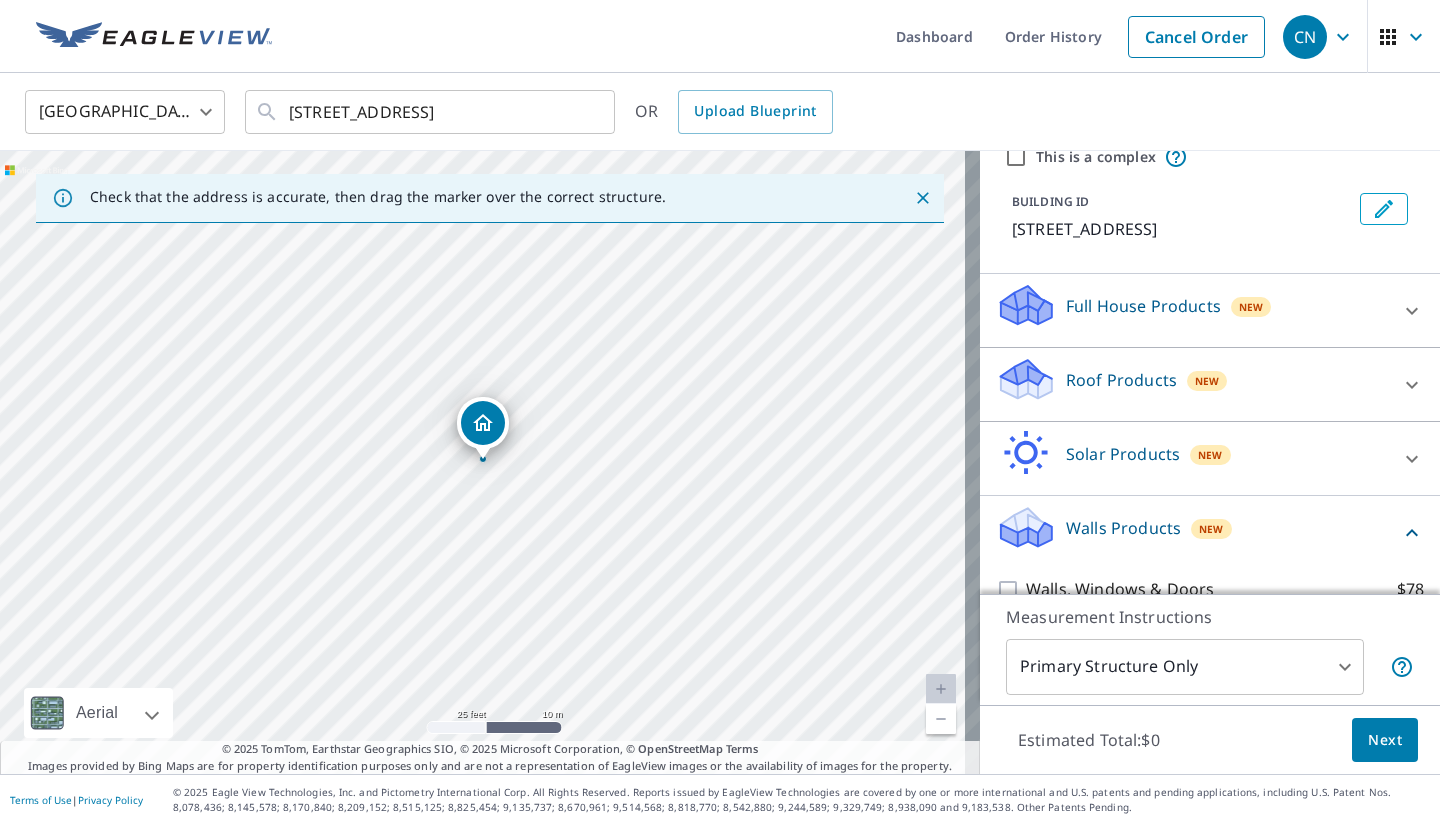 click on "New" at bounding box center (1211, 529) 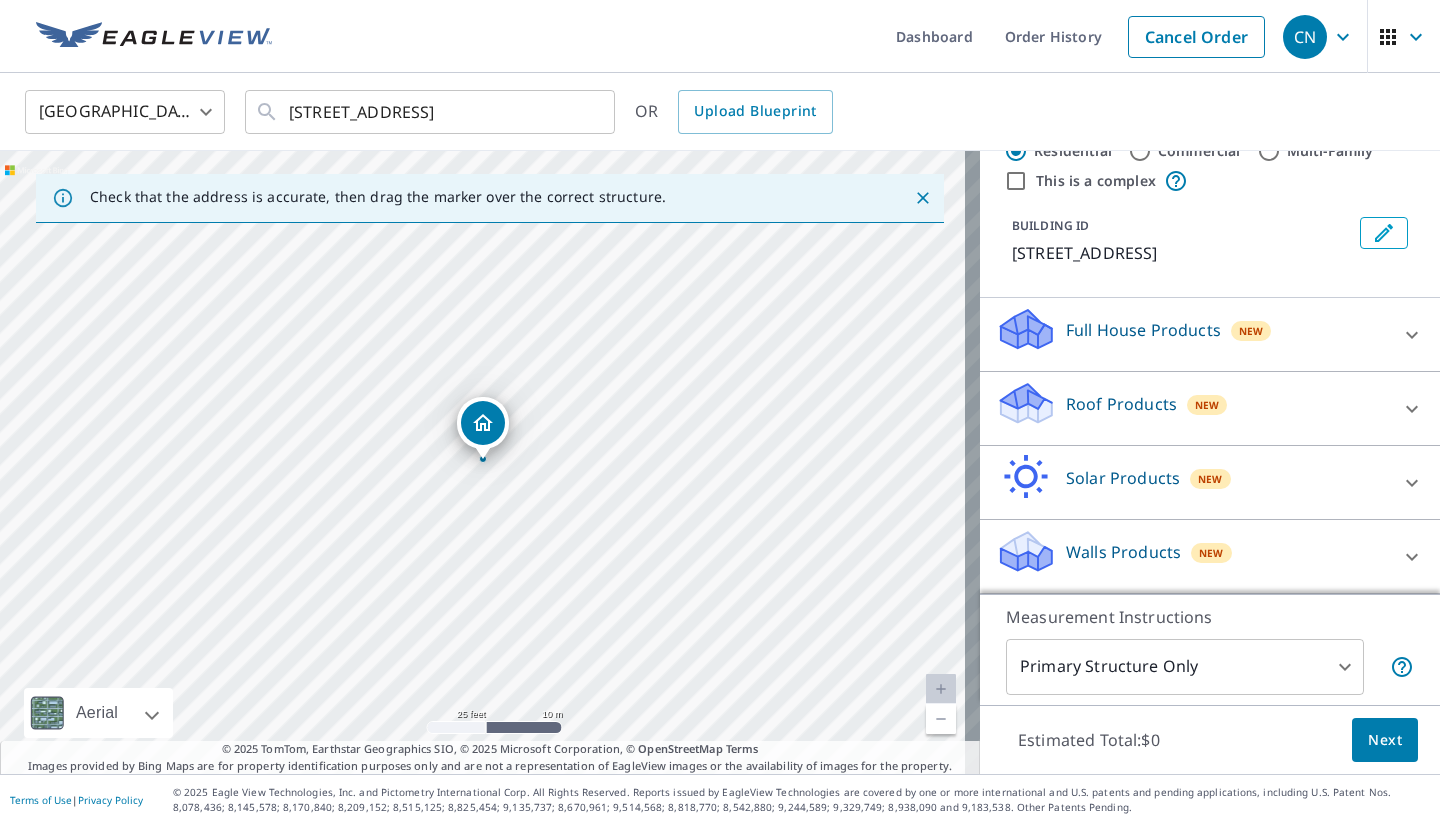 click on "Full House Products" at bounding box center [1143, 330] 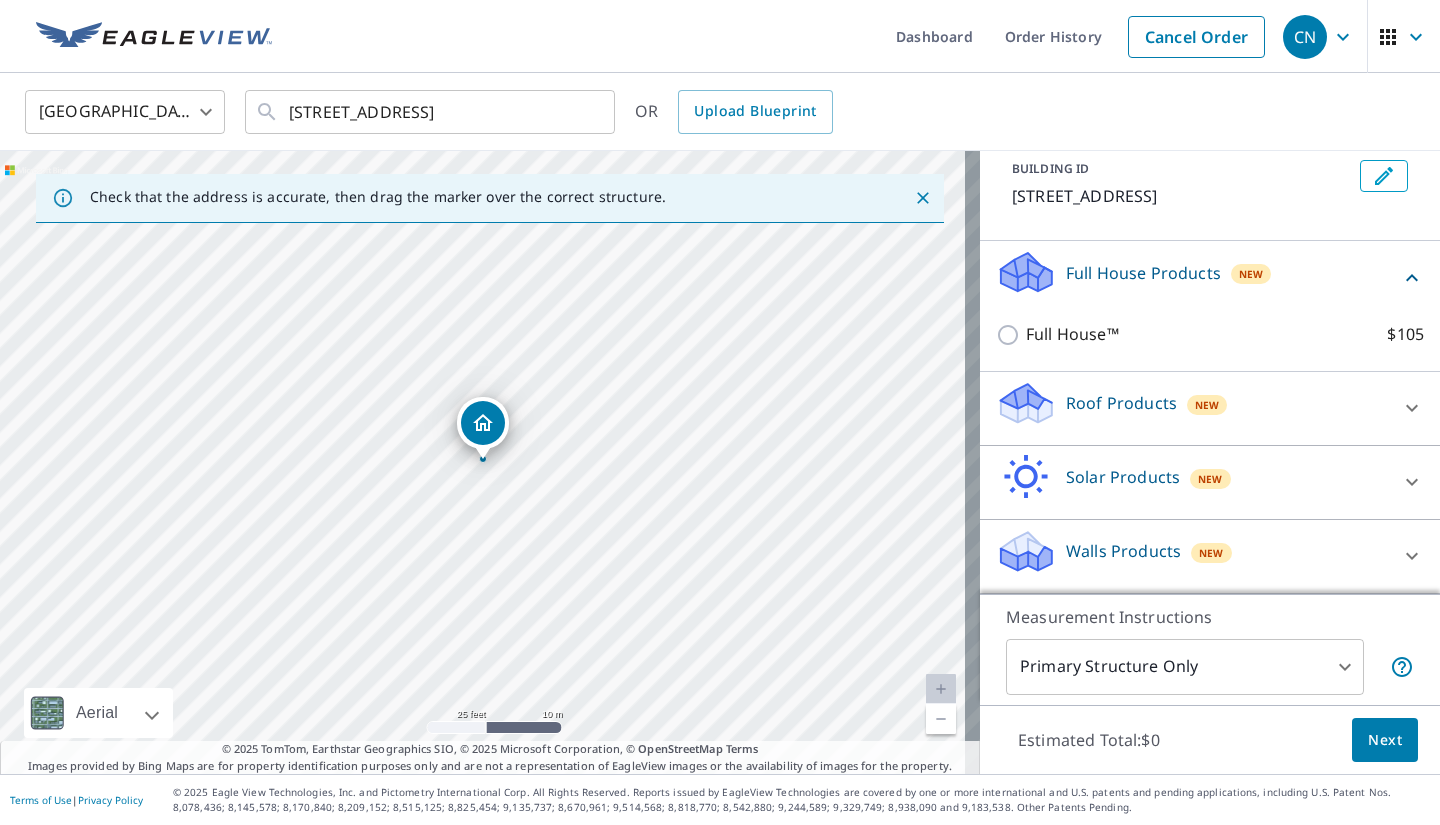 scroll, scrollTop: 141, scrollLeft: 0, axis: vertical 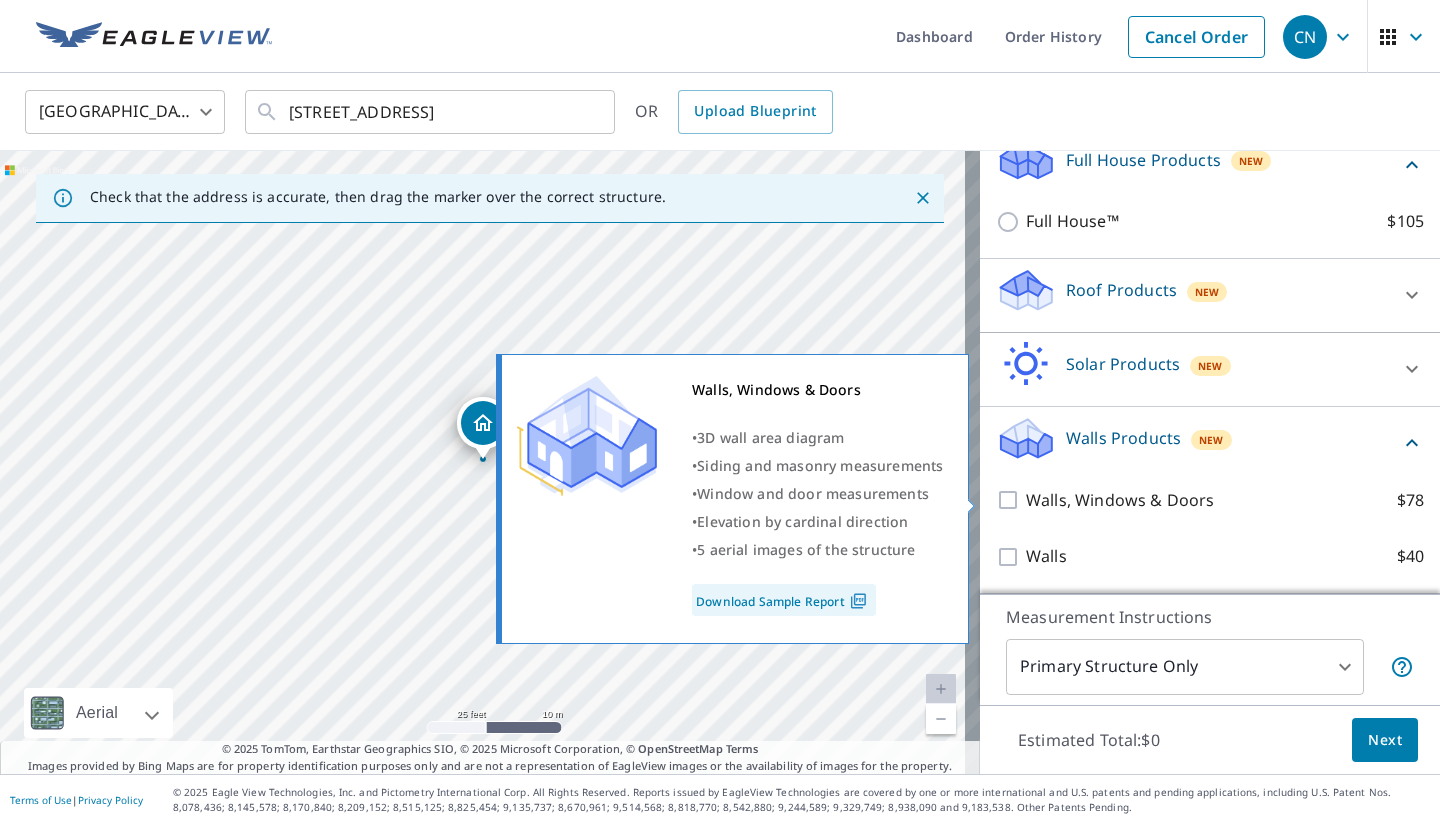 click on "Walls, Windows & Doors $78" at bounding box center (1011, 500) 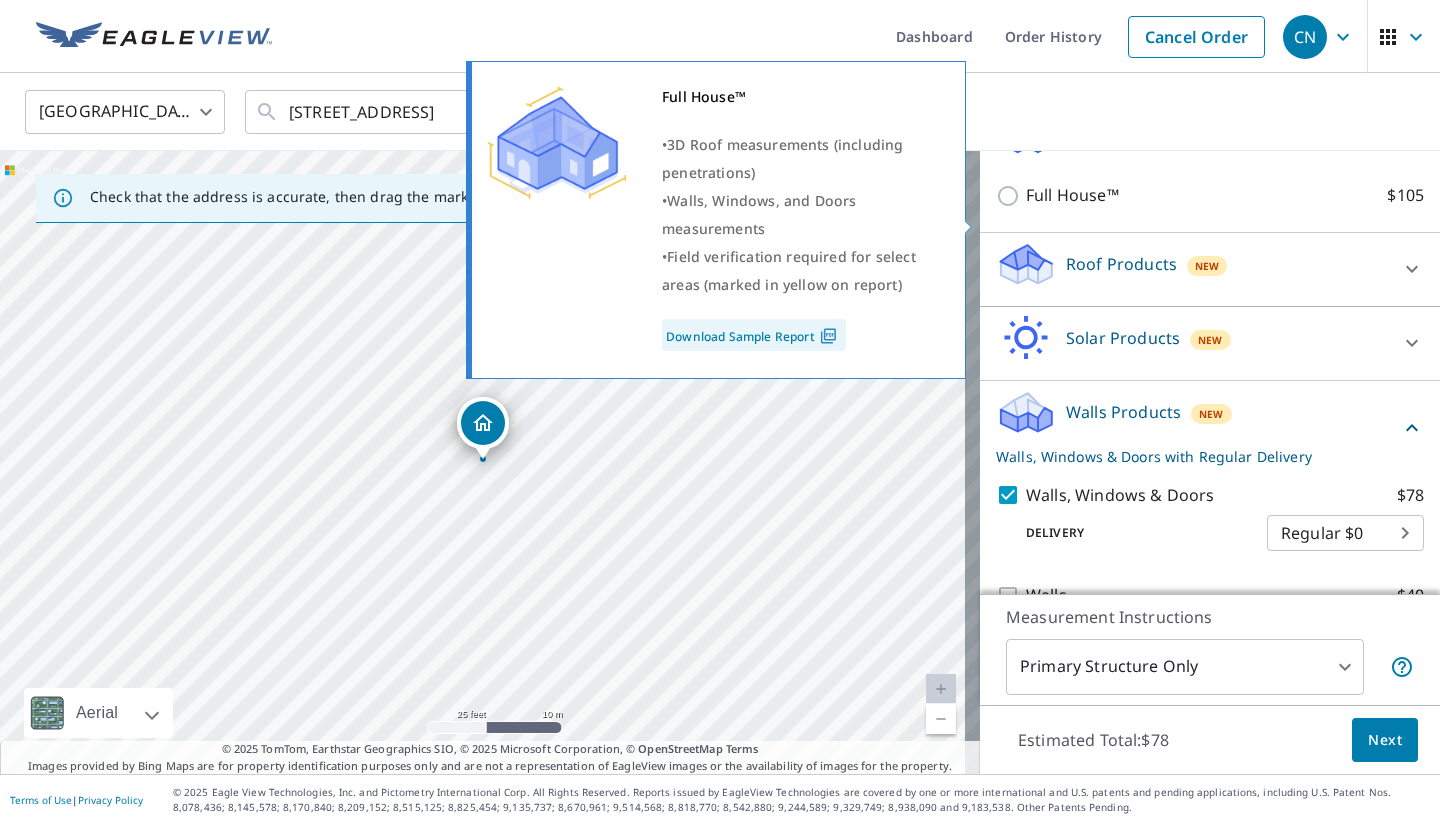 click on "Full House™ $105" at bounding box center [1011, 196] 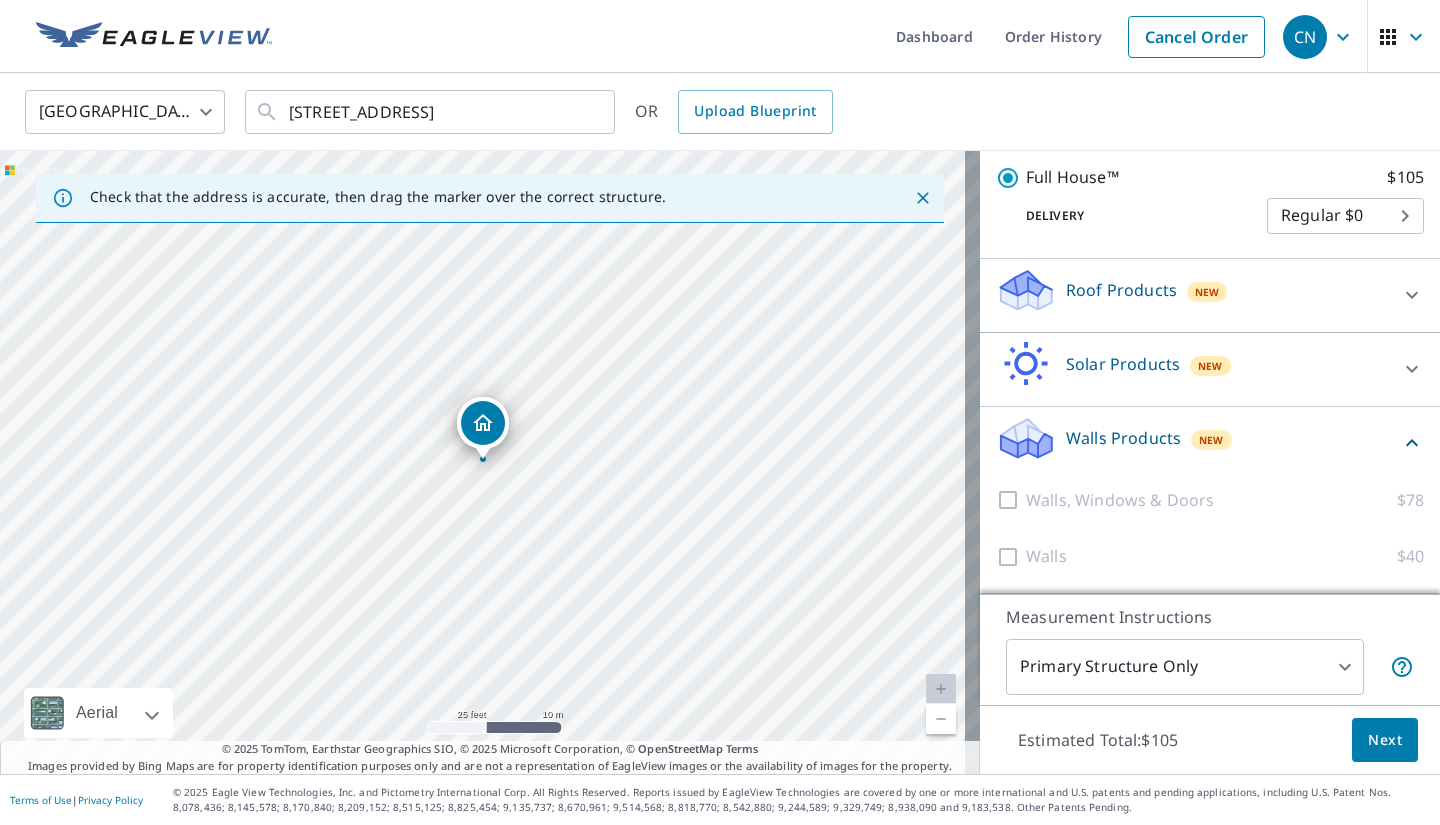 scroll, scrollTop: 321, scrollLeft: 0, axis: vertical 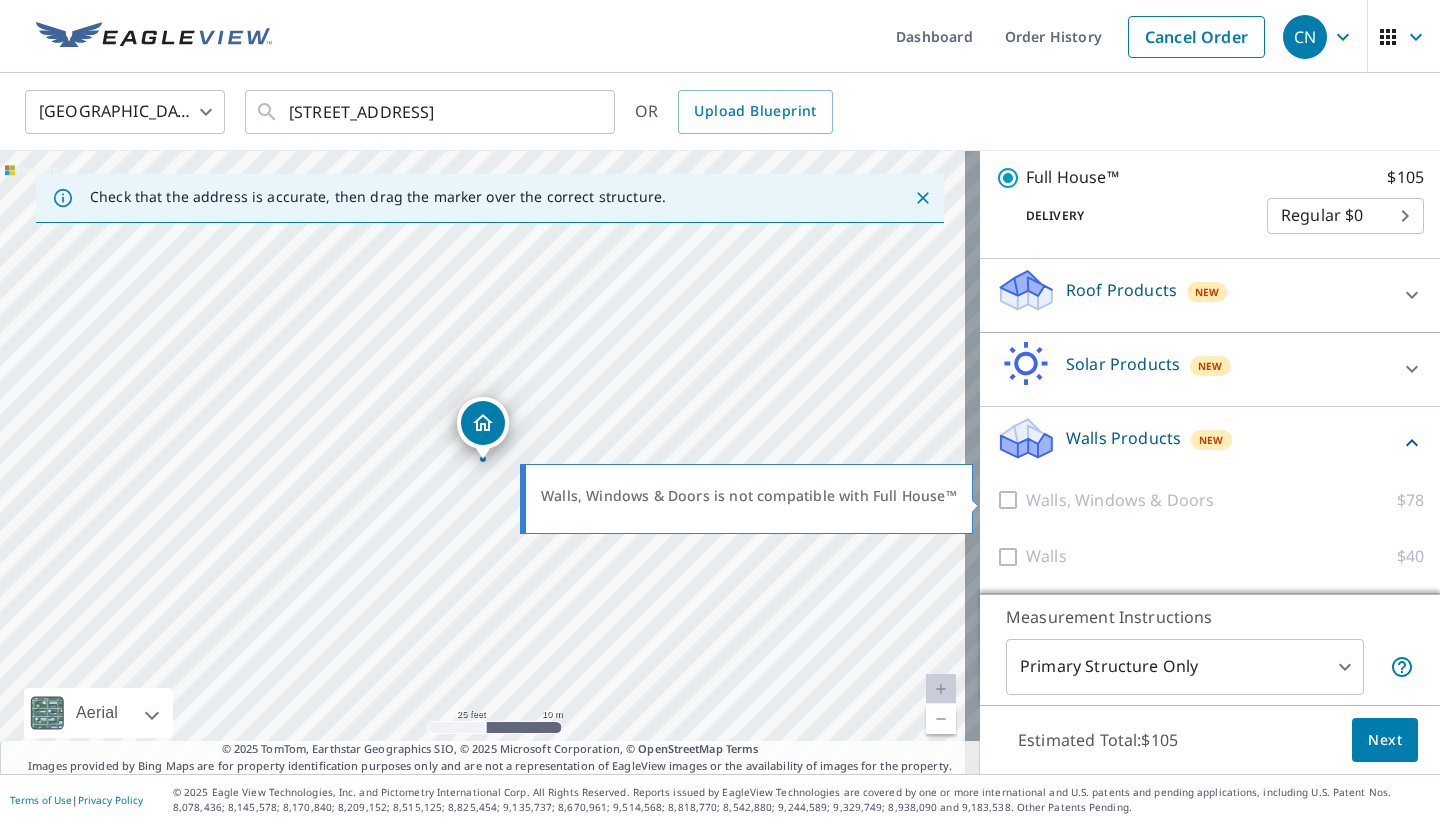 click at bounding box center [1011, 500] 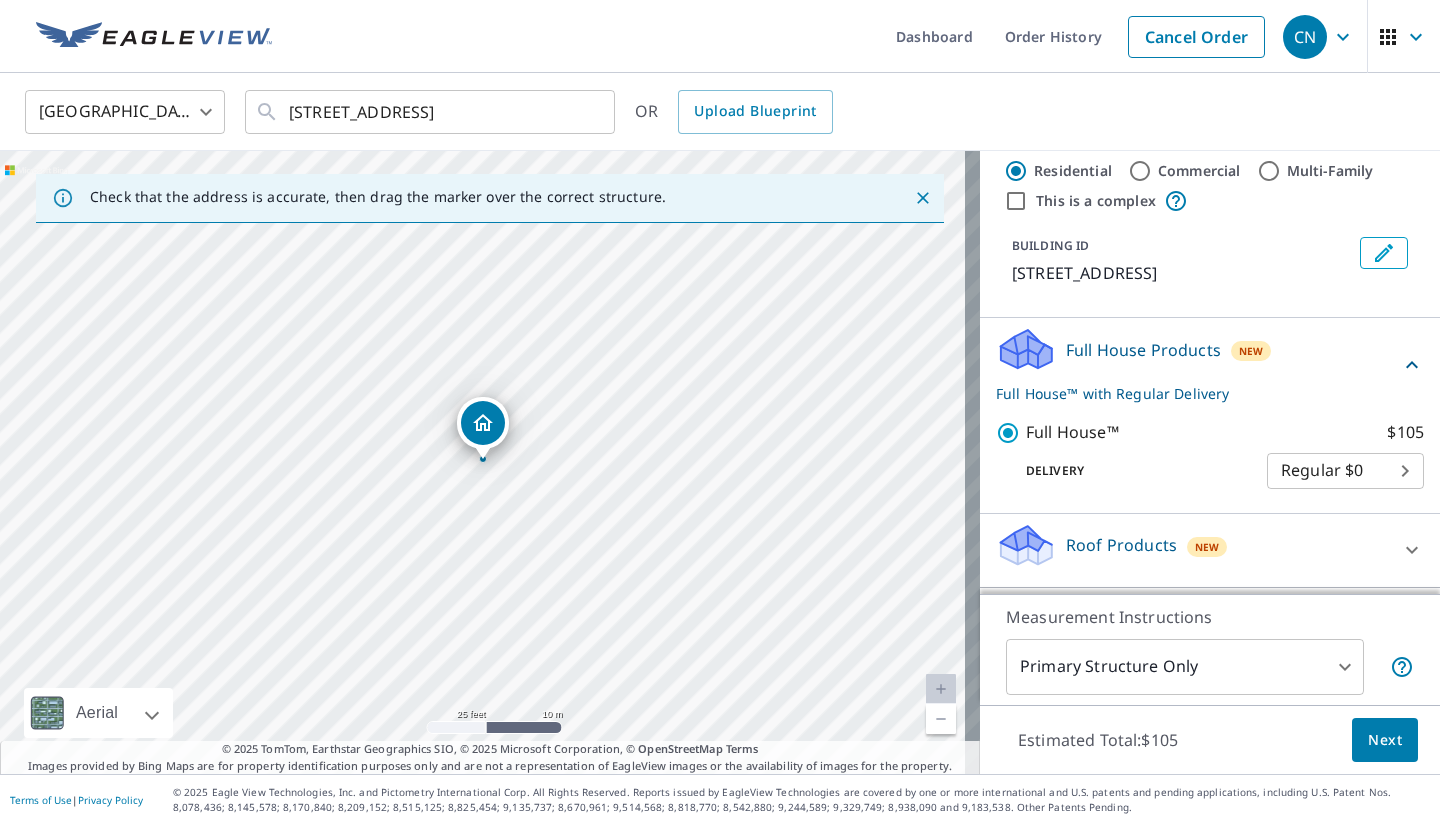 scroll, scrollTop: 0, scrollLeft: 0, axis: both 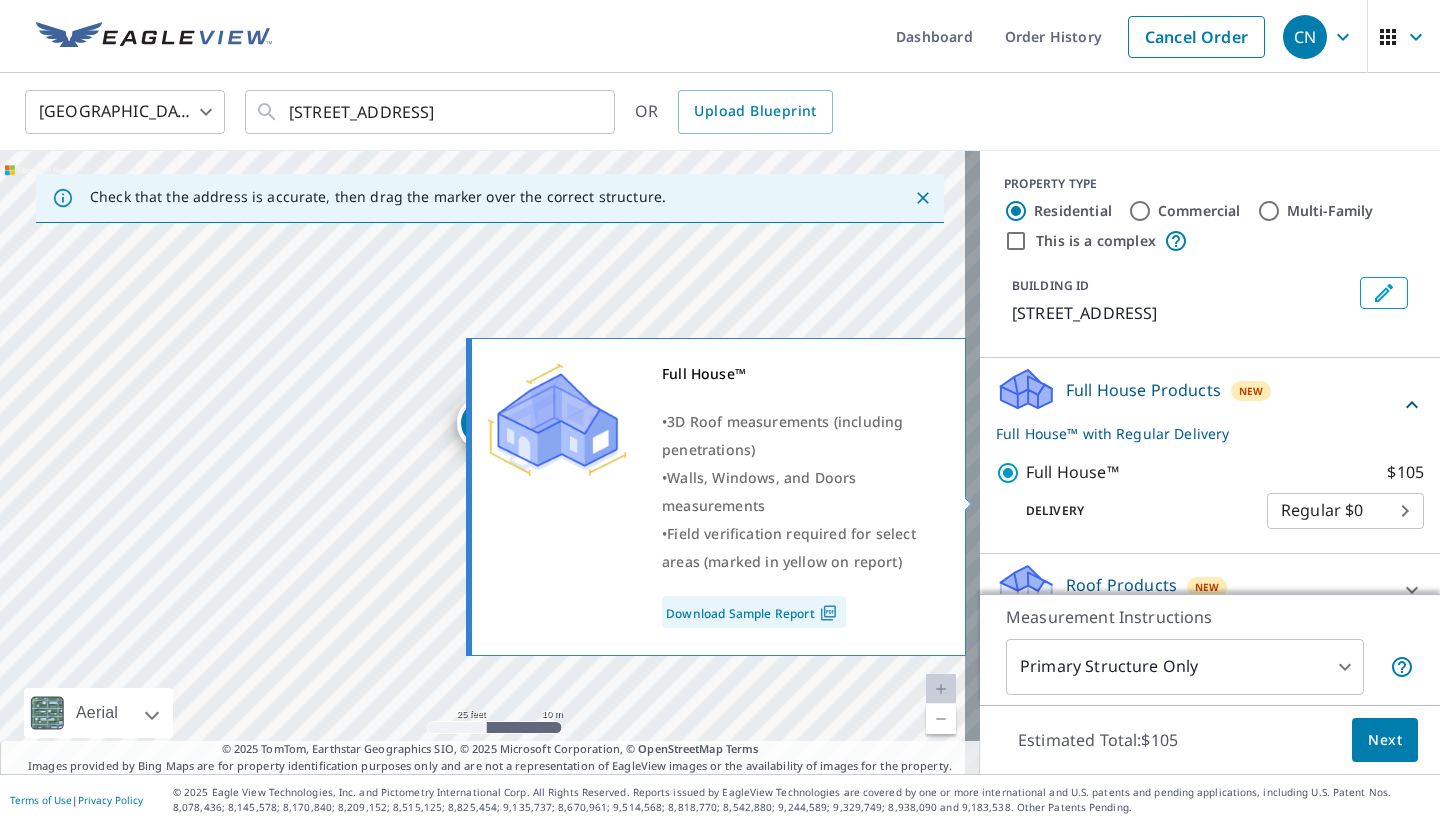 click on "Full House™ $105" at bounding box center (1011, 473) 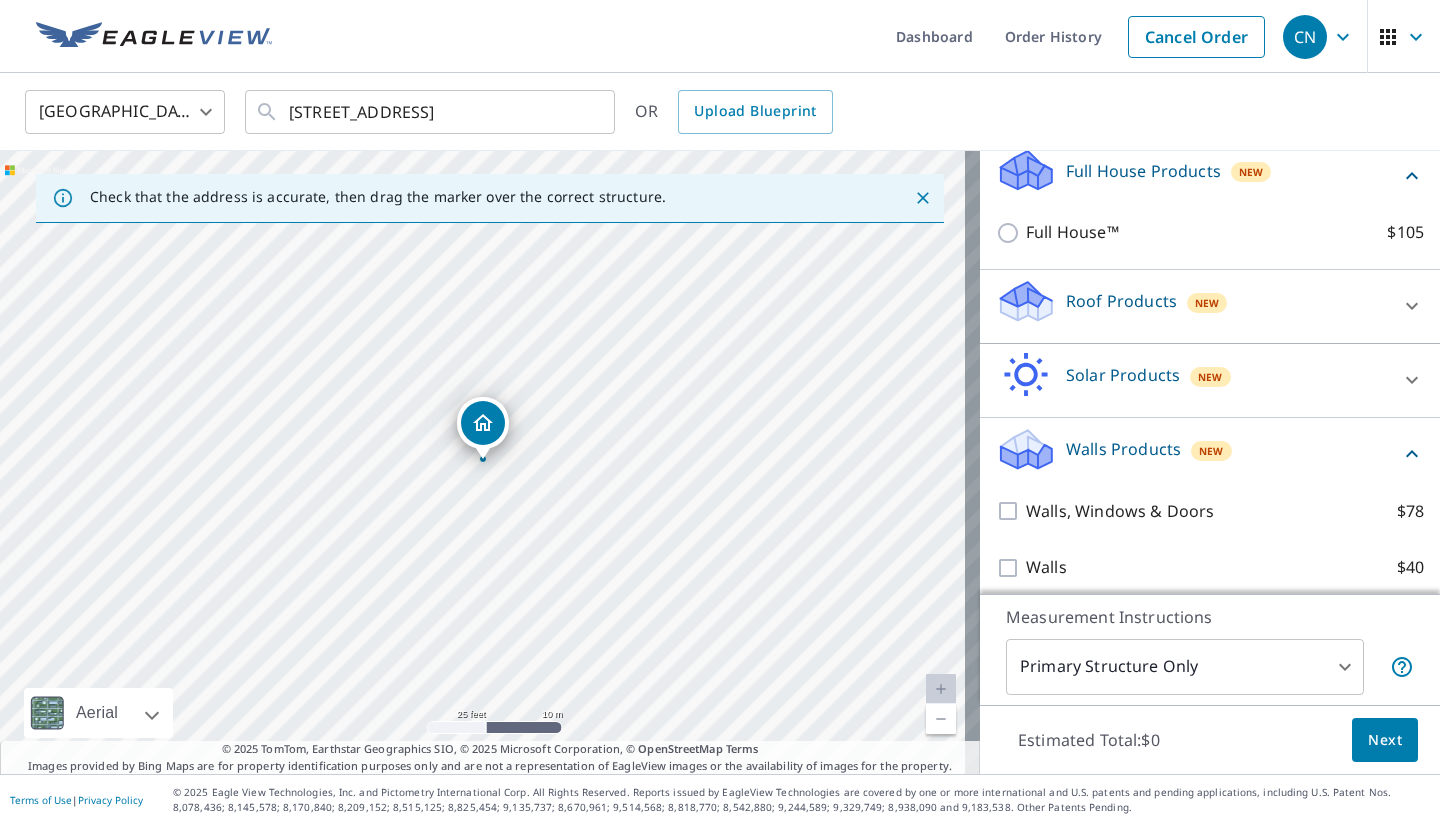 scroll, scrollTop: 256, scrollLeft: 0, axis: vertical 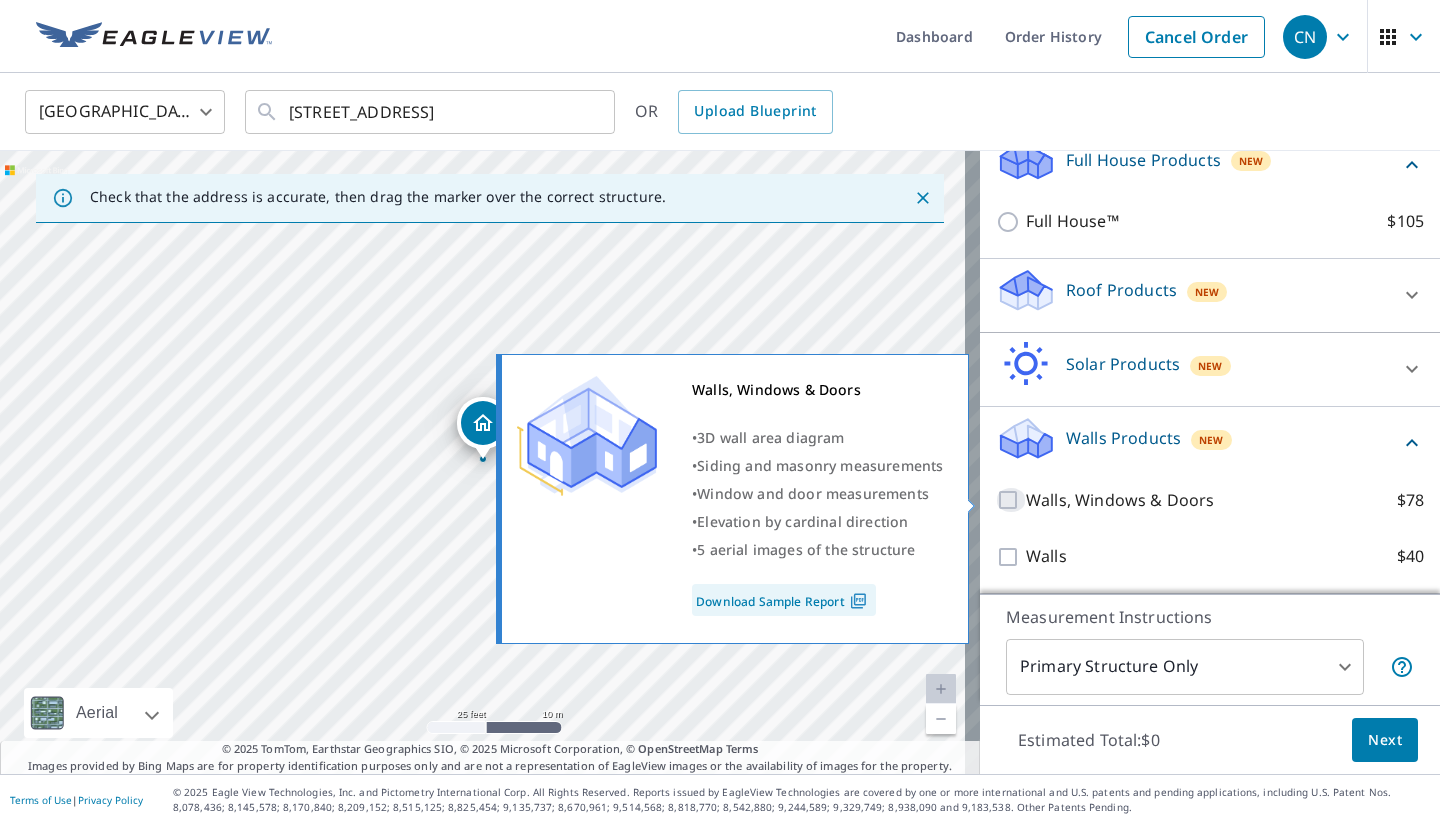 click on "Walls, Windows & Doors $78" at bounding box center [1011, 500] 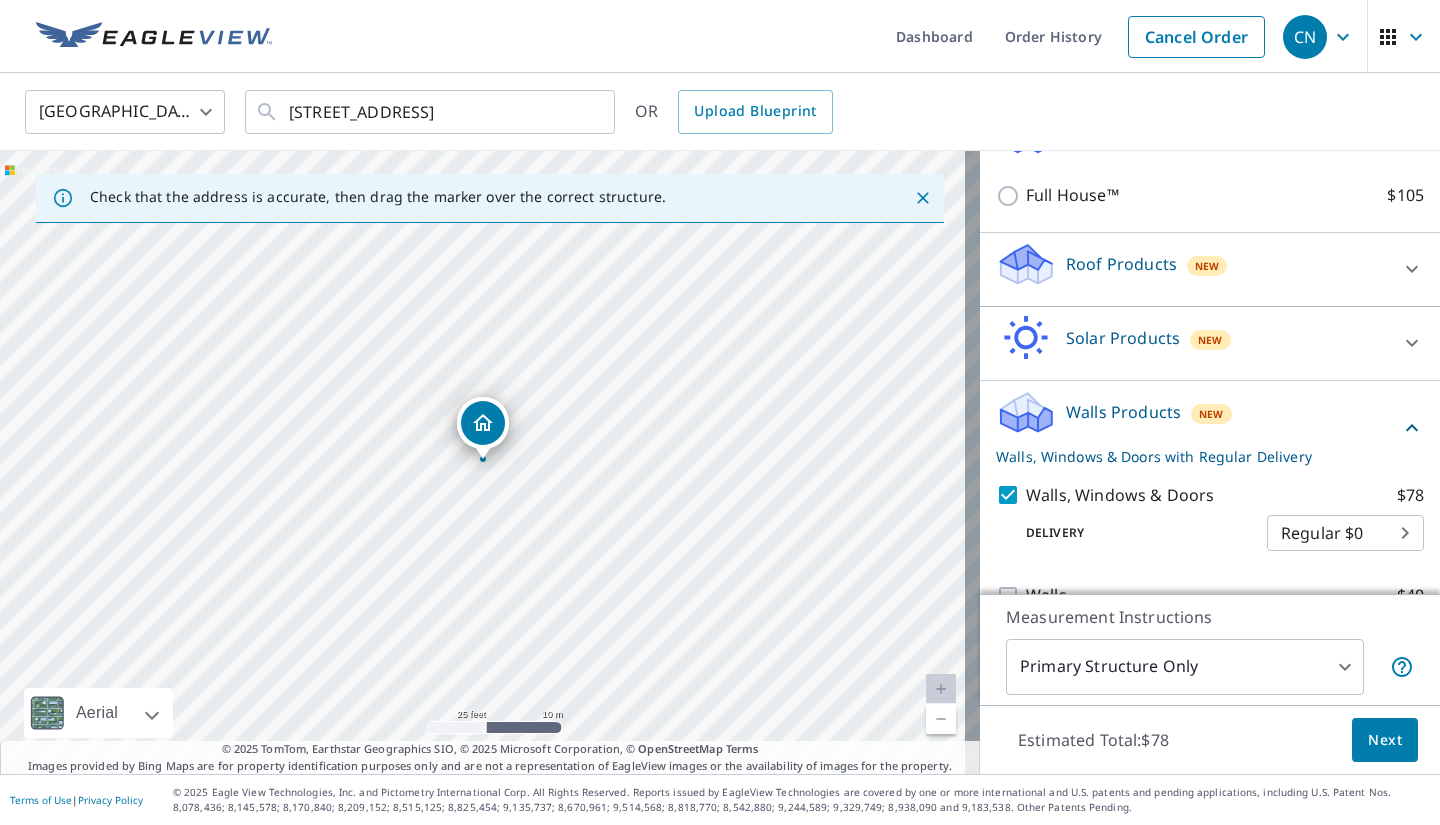click on "CN CN
Dashboard Order History Cancel Order CN [GEOGRAPHIC_DATA] [GEOGRAPHIC_DATA] ​ [STREET_ADDRESS] ​ OR Upload Blueprint Check that the address is accurate, then drag the marker over the correct structure. [STREET_ADDRESS] Aerial Road A standard road map Aerial A detailed look from above Labels Labels 25 feet 10 m © 2025 TomTom, © Vexcel Imaging, © 2025 Microsoft Corporation,  © OpenStreetMap Terms © 2025 TomTom, Earthstar Geographics SIO, © 2025 Microsoft Corporation, ©   OpenStreetMap   Terms Images provided by Bing Maps are for property identification purposes only and are not a representation of EagleView images or the availability of images for the property. PROPERTY TYPE Residential Commercial Multi-Family This is a complex BUILDING ID [STREET_ADDRESS] Full House Products New Full House™ $105 Roof Products New Premium $32.75 - $87 Standard $32.75 QuickSquares™ $18 Gutter $13.75 Bid Perfect™ $18 Solar Products New" at bounding box center (720, 412) 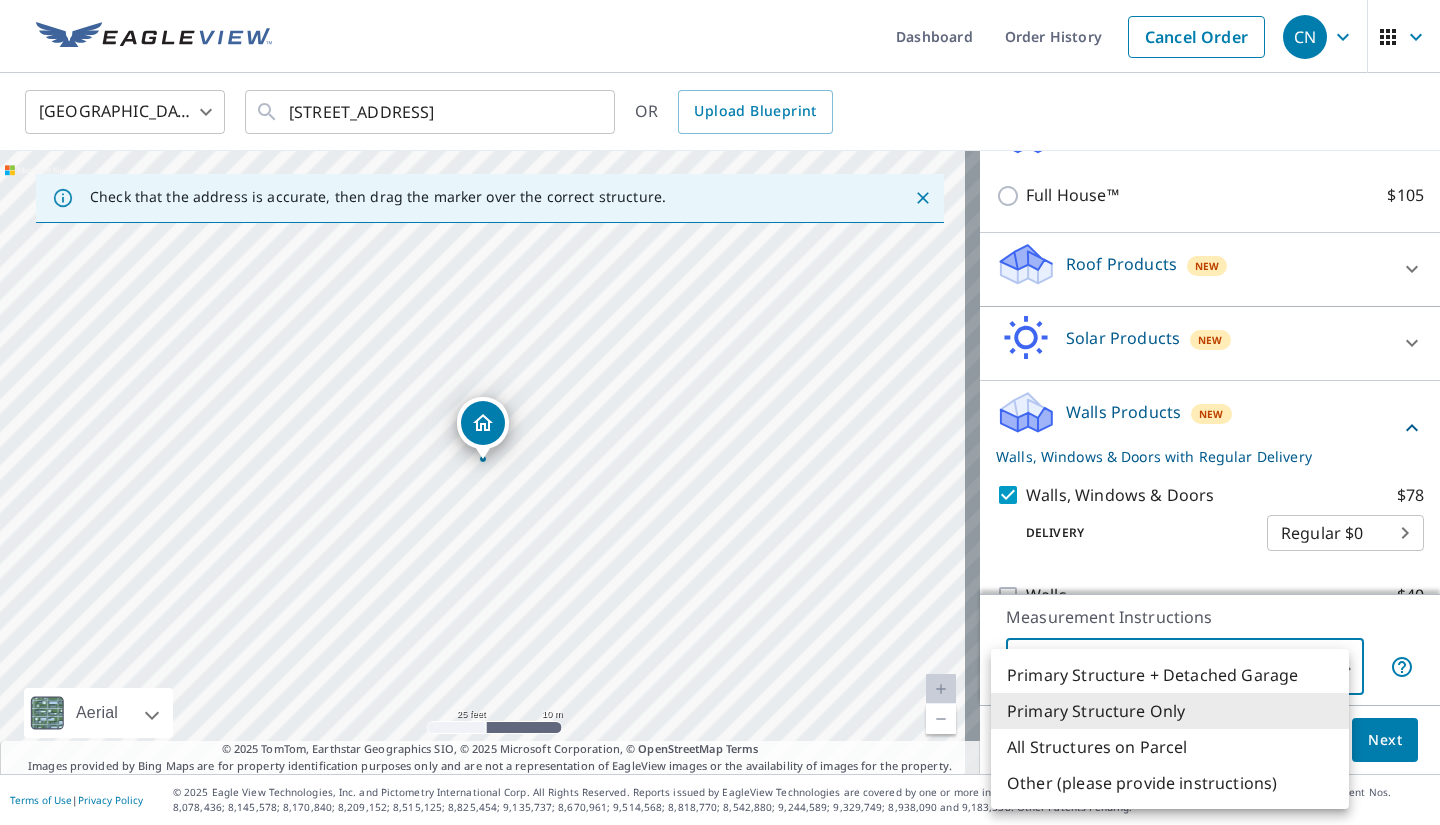 click on "Primary Structure + Detached Garage" at bounding box center [1170, 675] 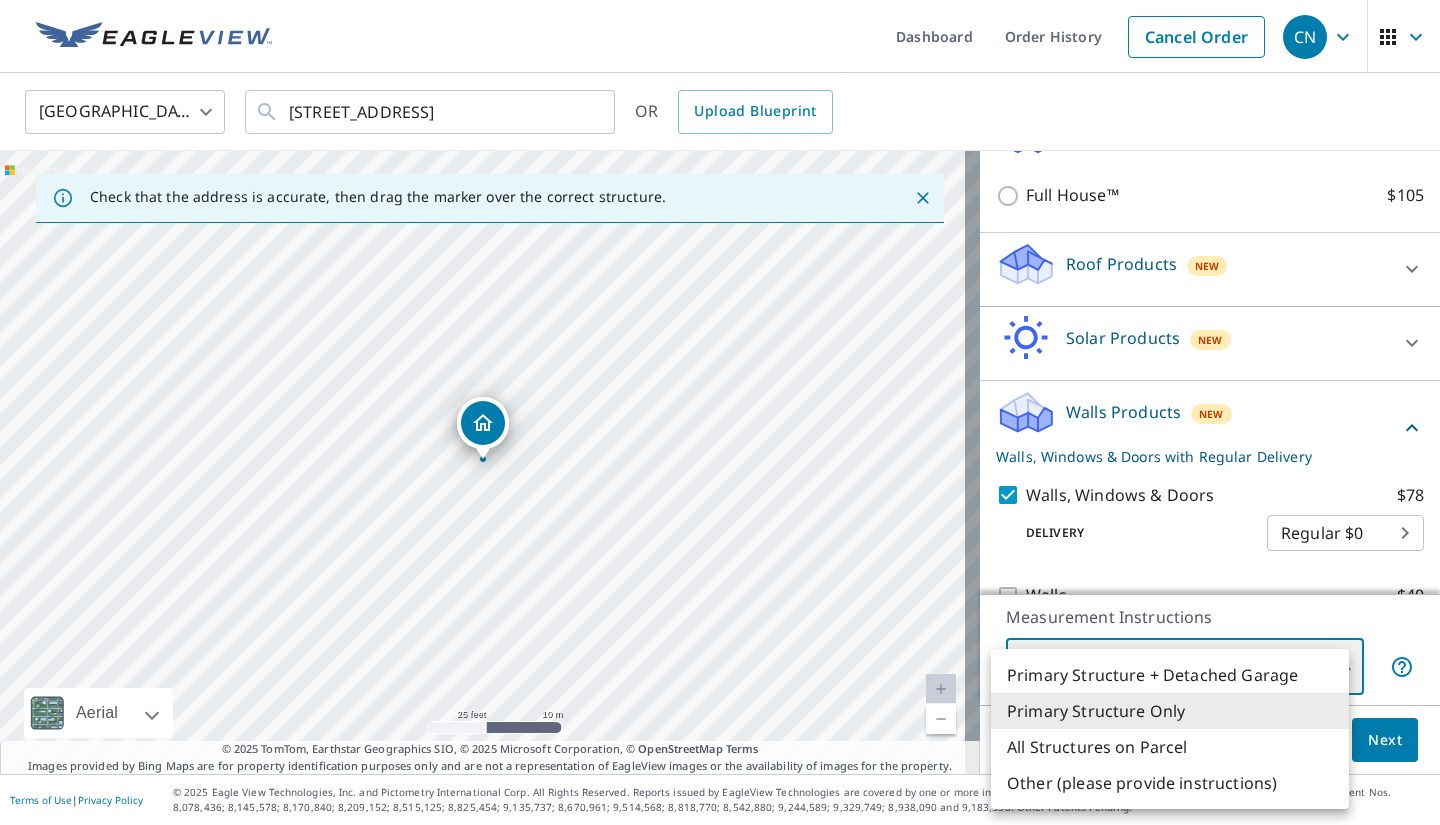 type on "1" 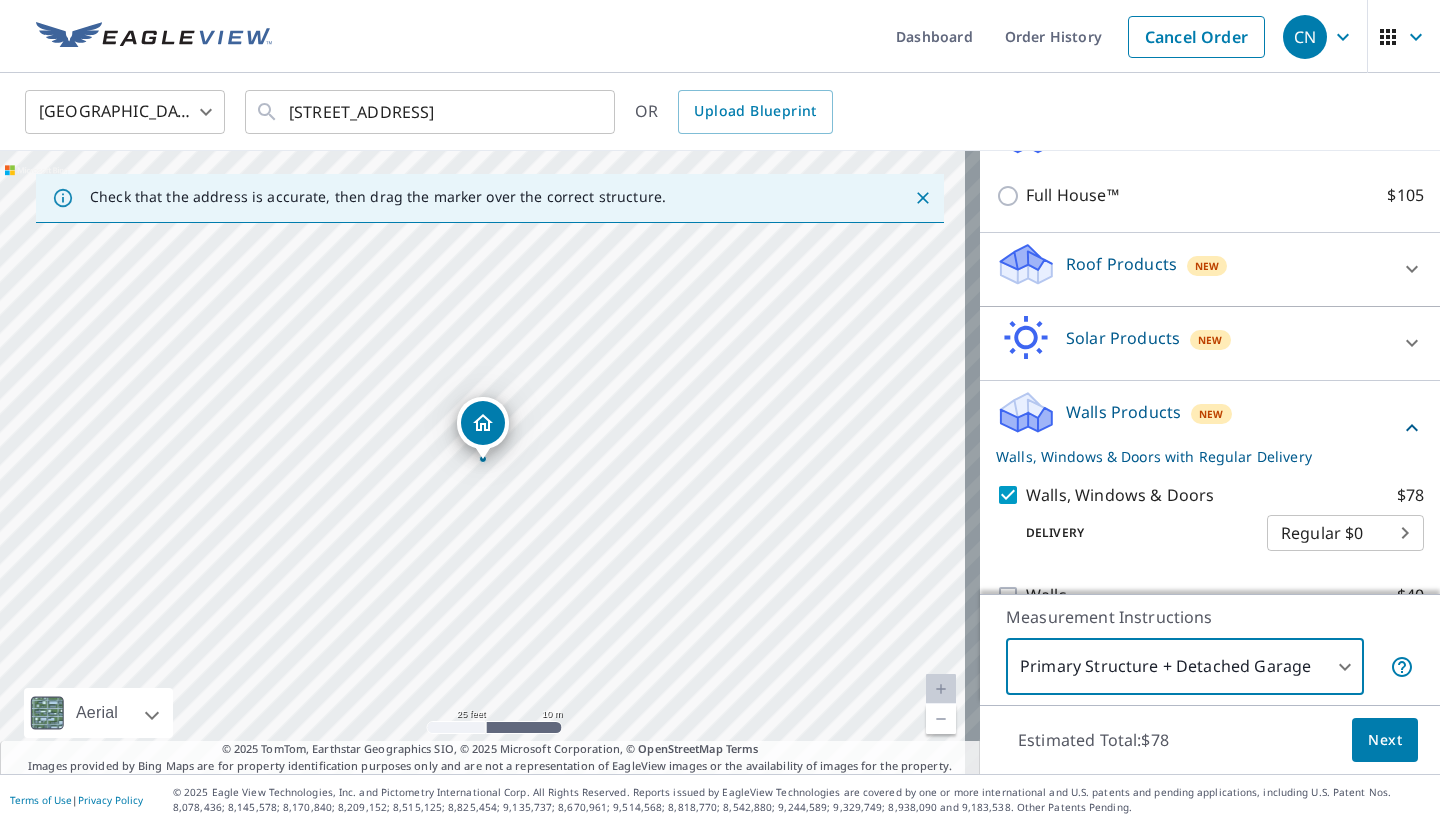 click on "Next" at bounding box center (1385, 740) 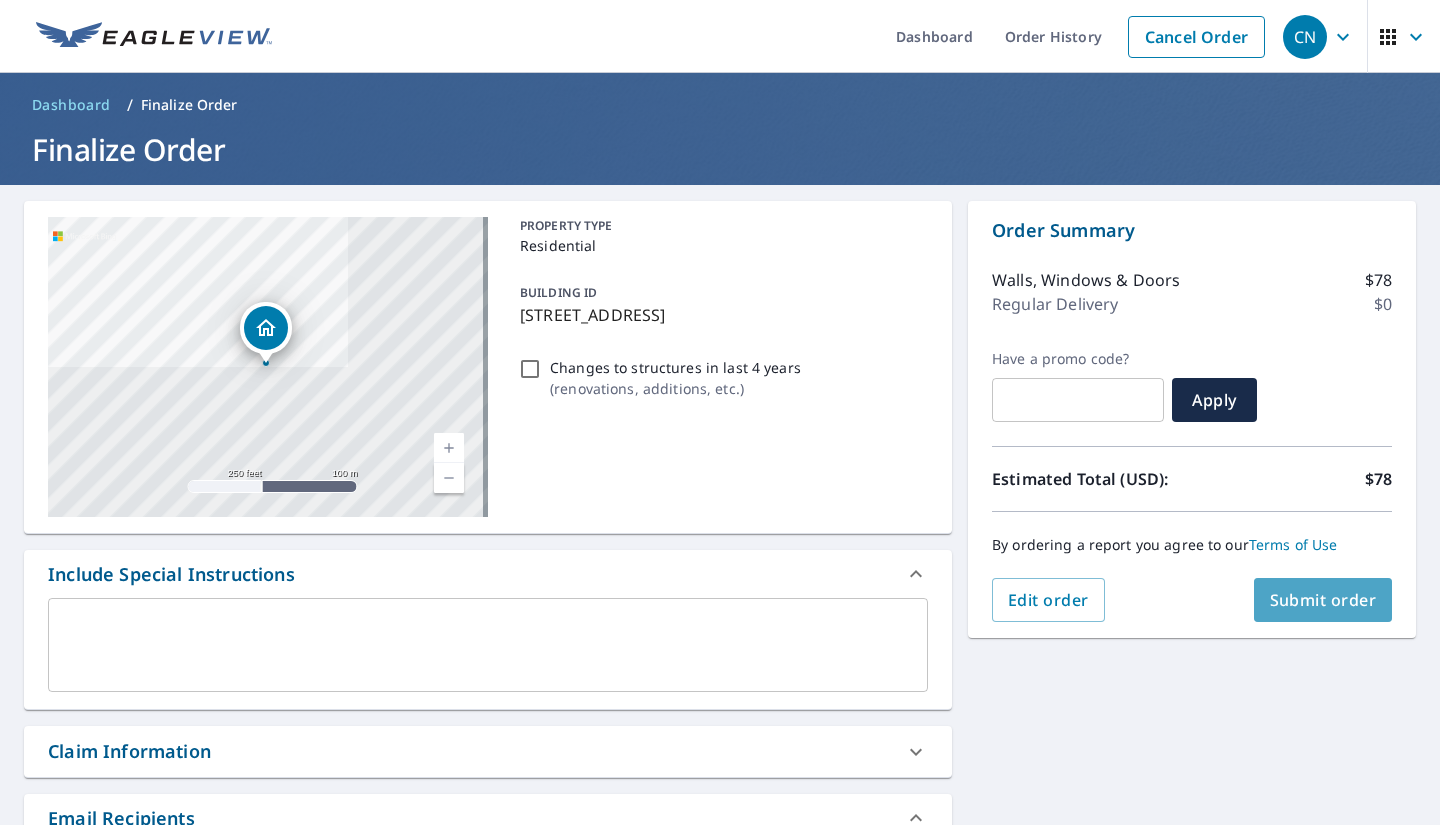 click on "Submit order" at bounding box center (1323, 600) 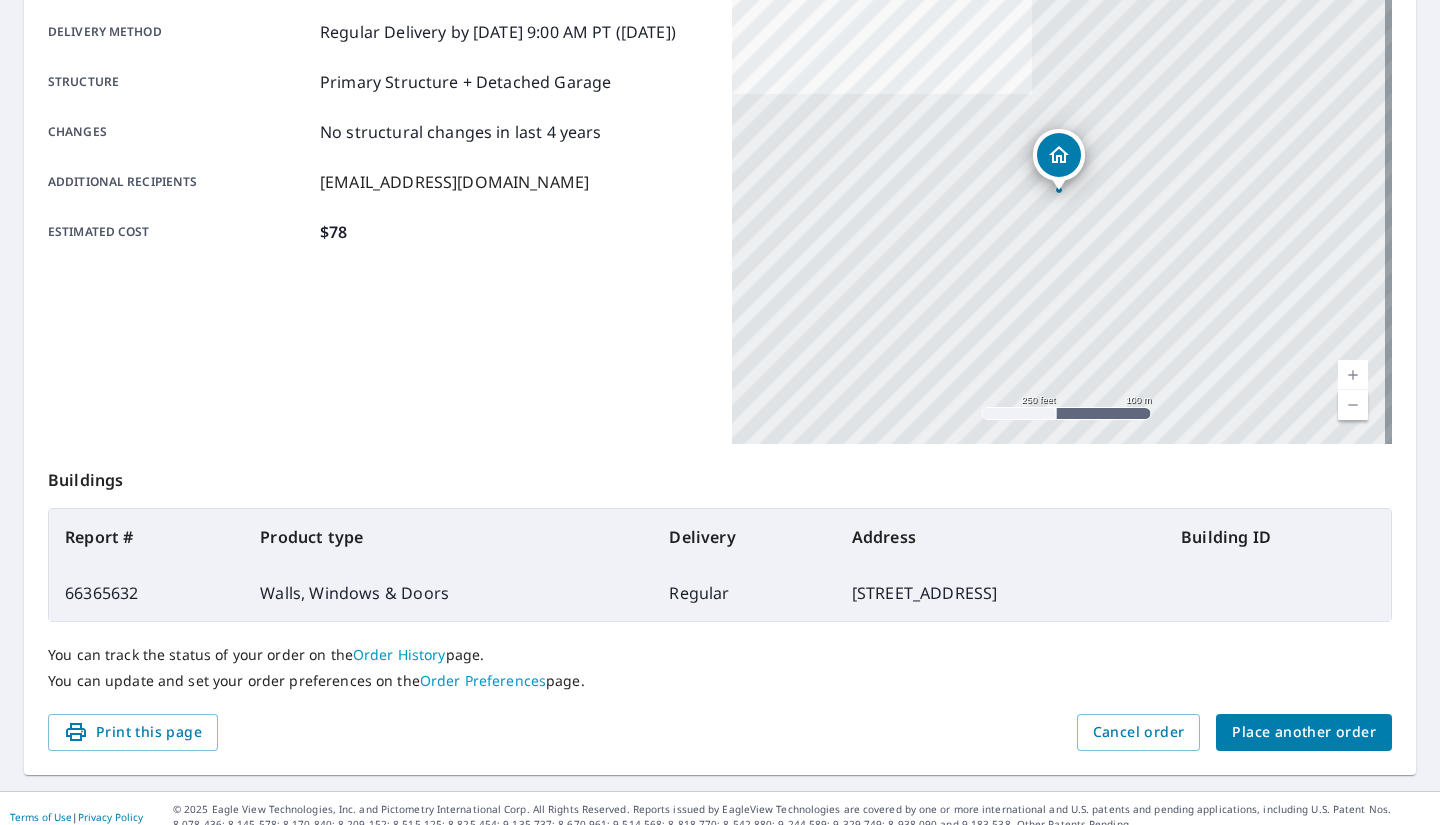 scroll, scrollTop: 351, scrollLeft: 0, axis: vertical 